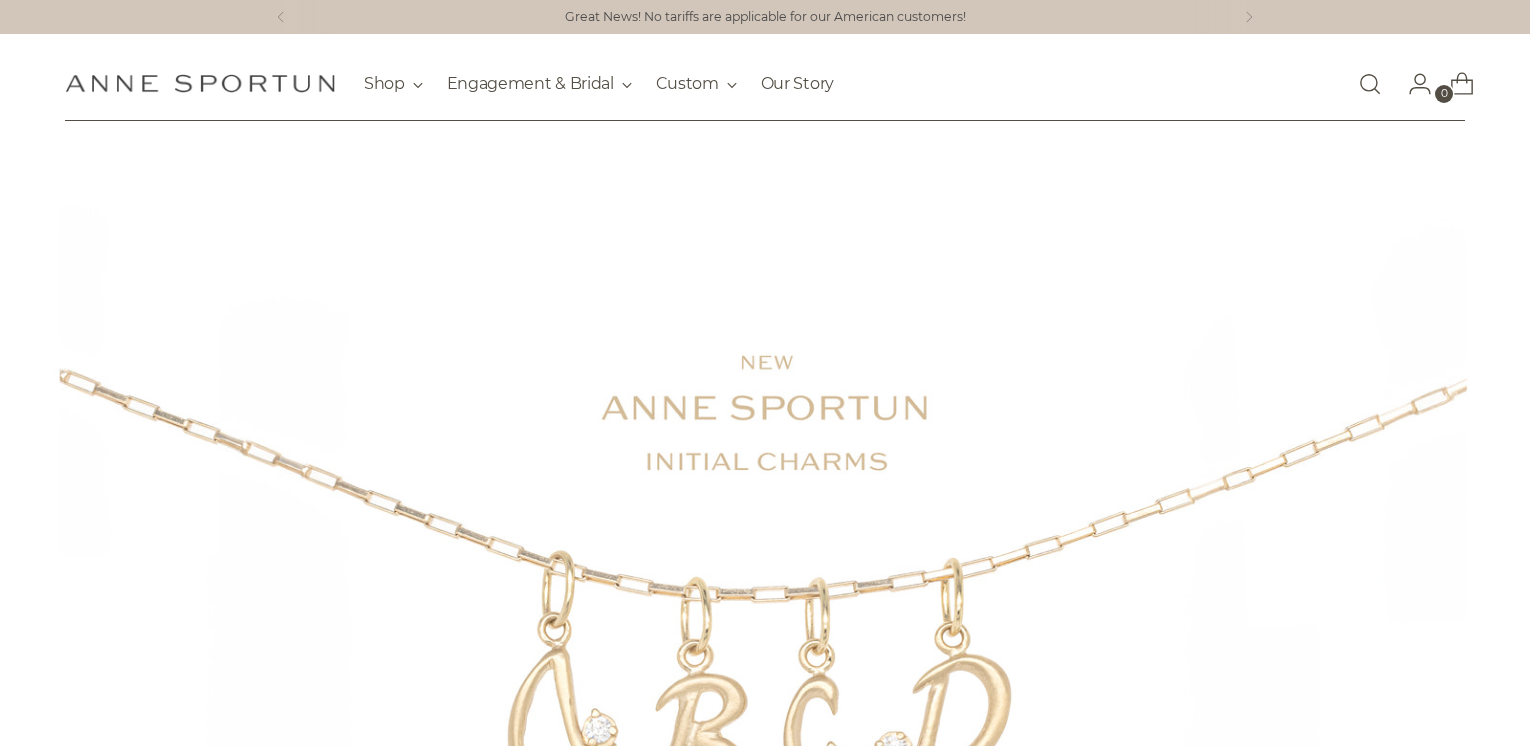 scroll, scrollTop: 0, scrollLeft: 0, axis: both 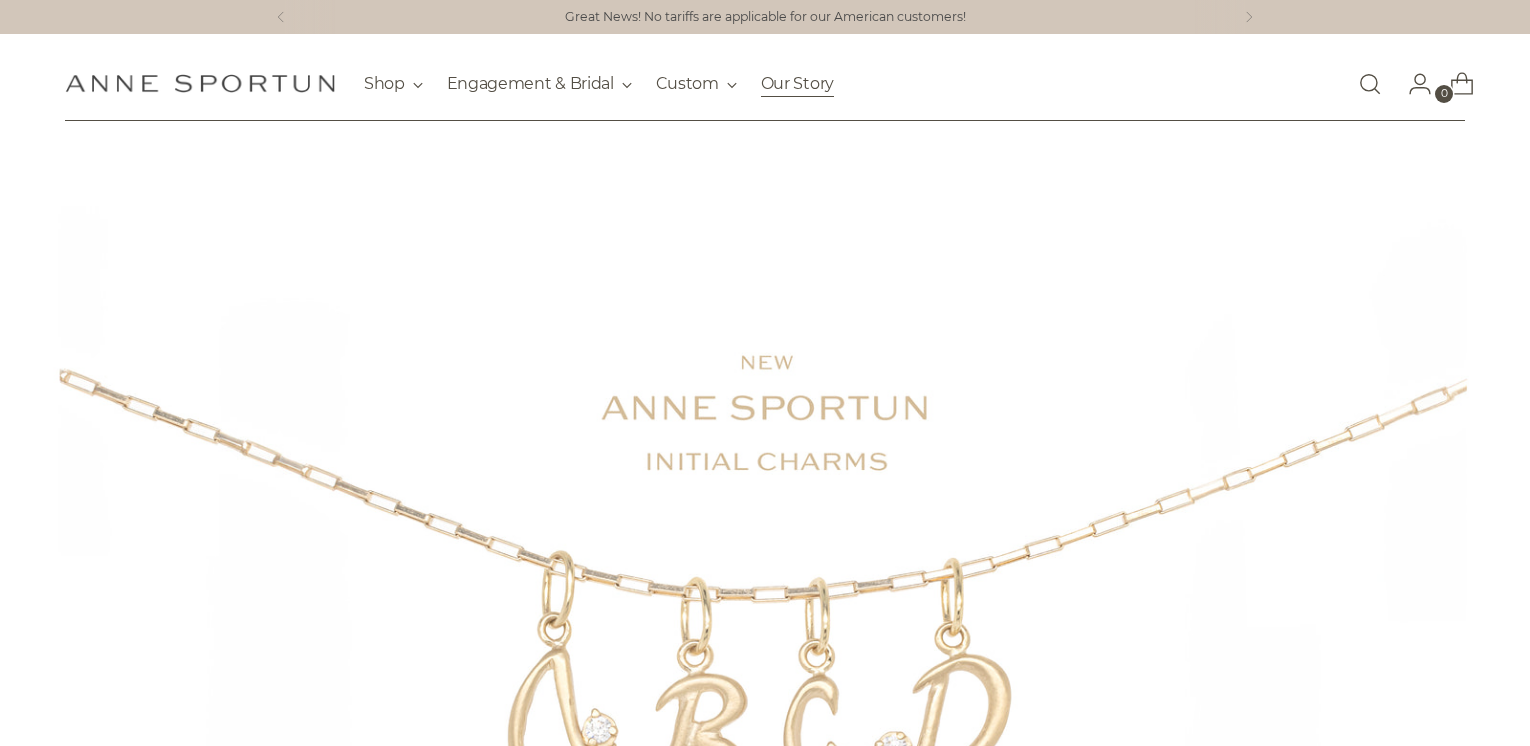 click on "Our Story" at bounding box center (797, 84) 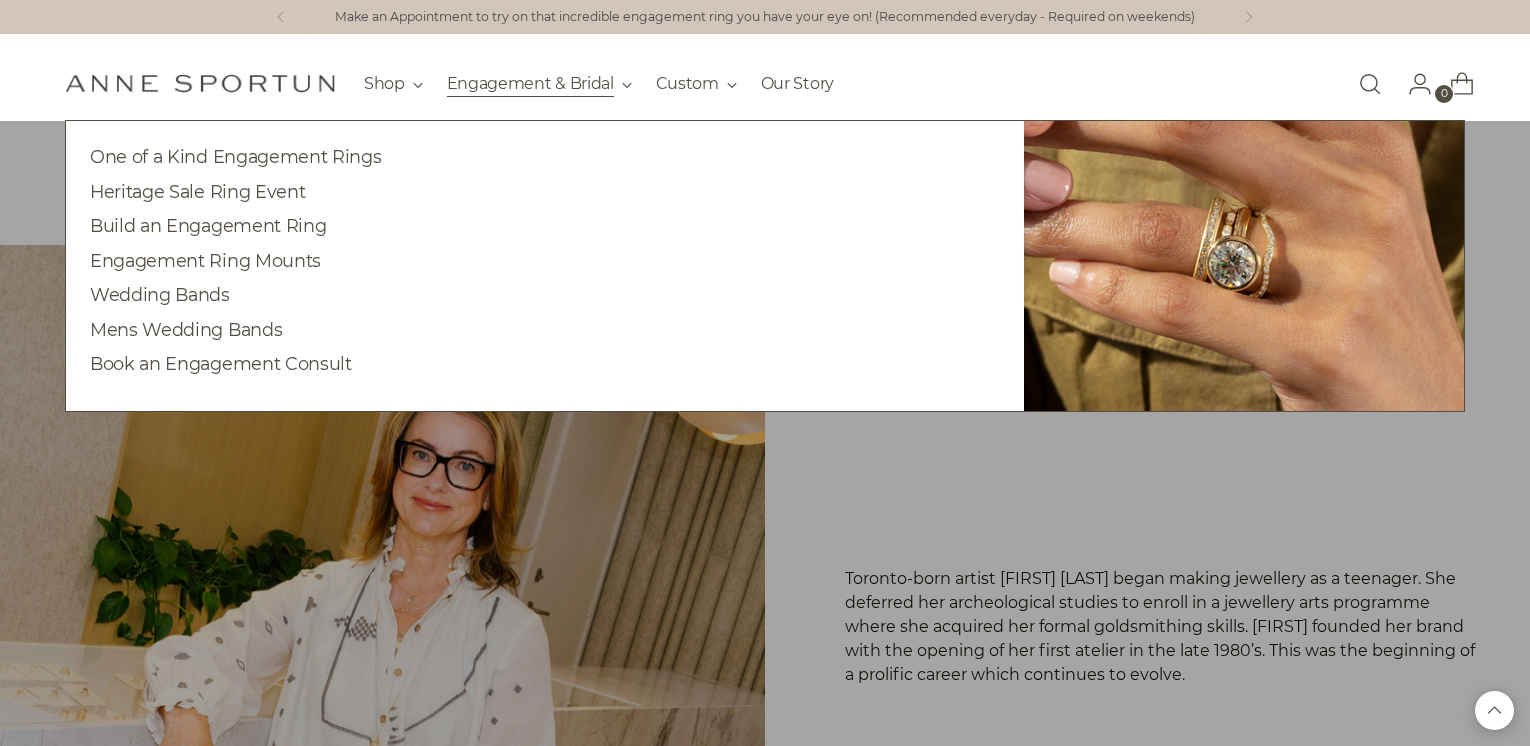 scroll, scrollTop: 0, scrollLeft: 0, axis: both 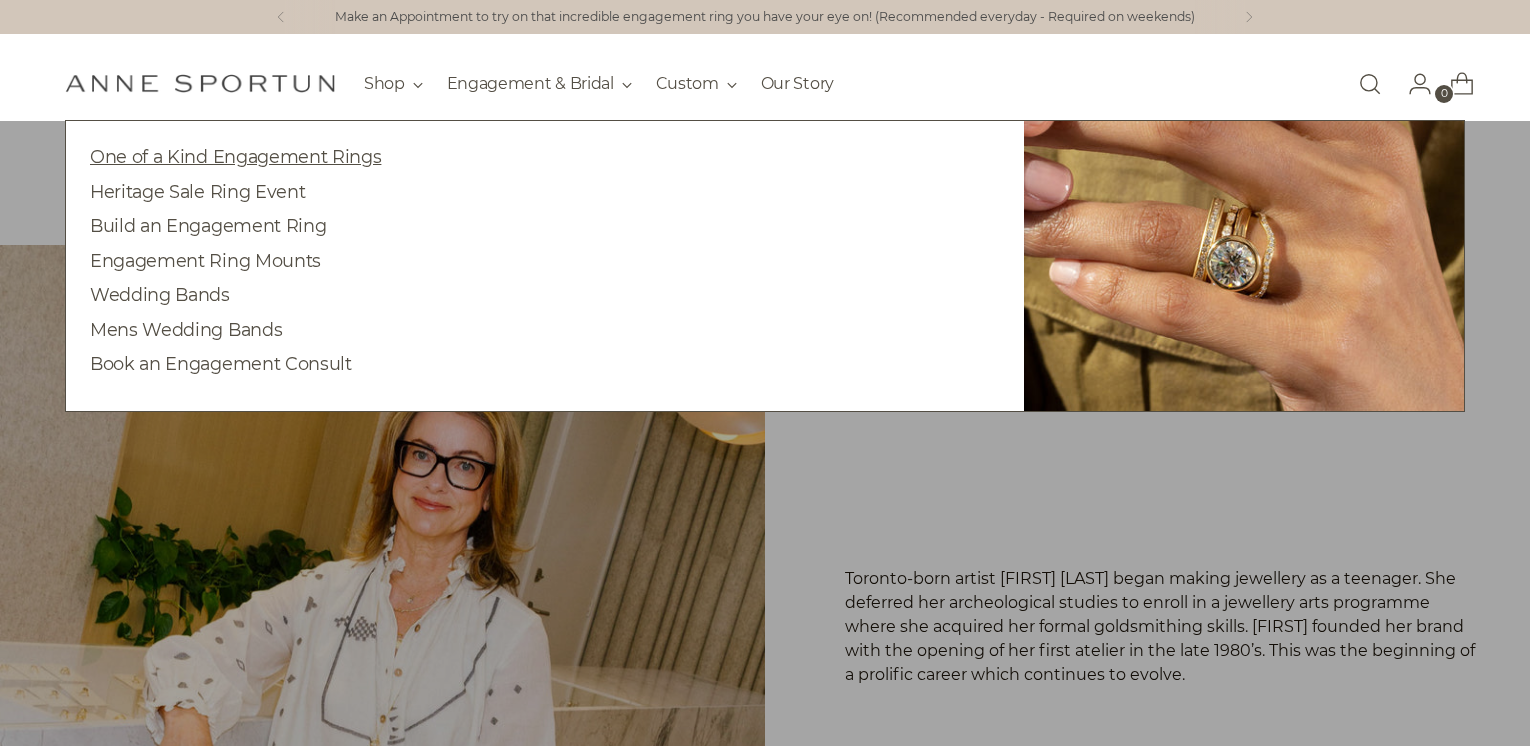 click on "One of a Kind Engagement Rings" at bounding box center (235, 156) 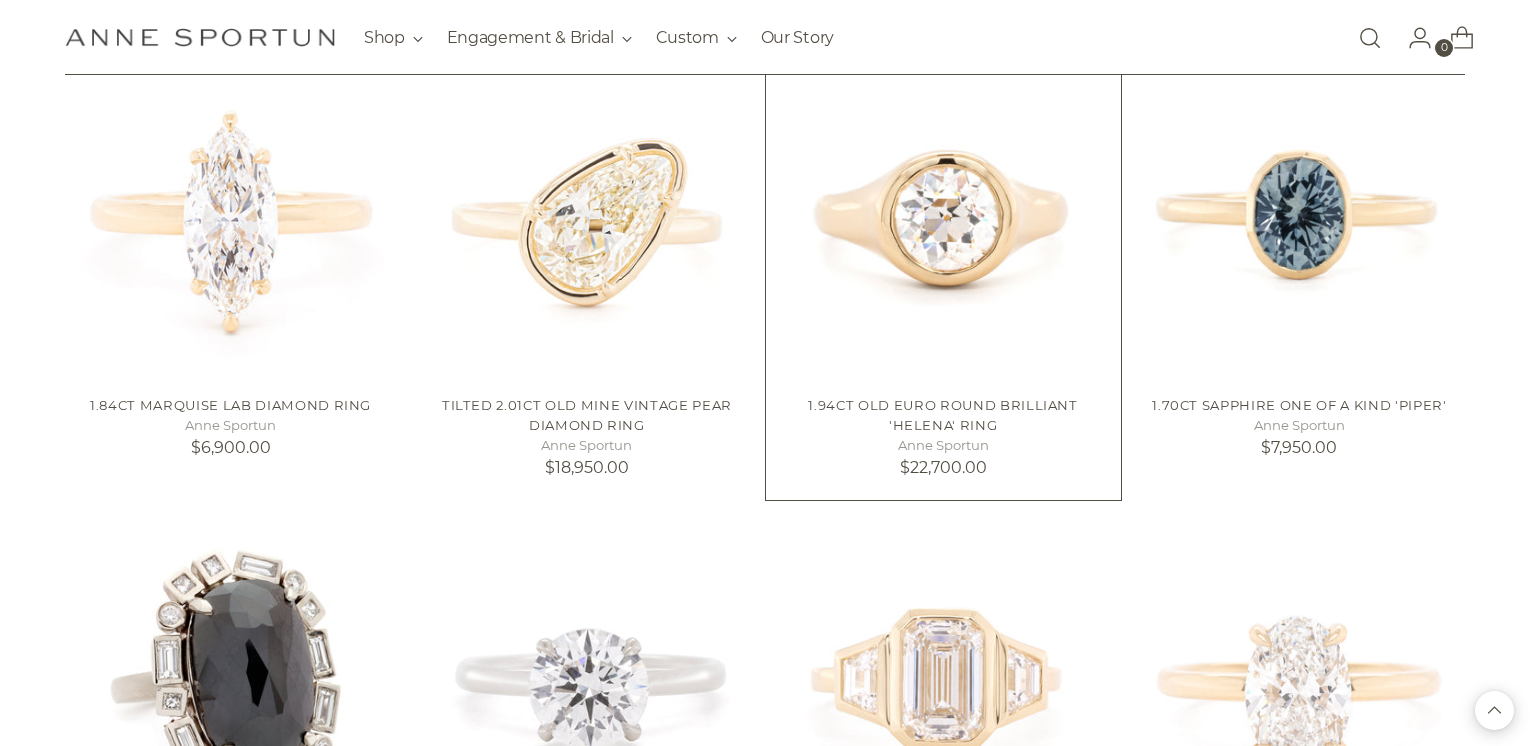 scroll, scrollTop: 1890, scrollLeft: 0, axis: vertical 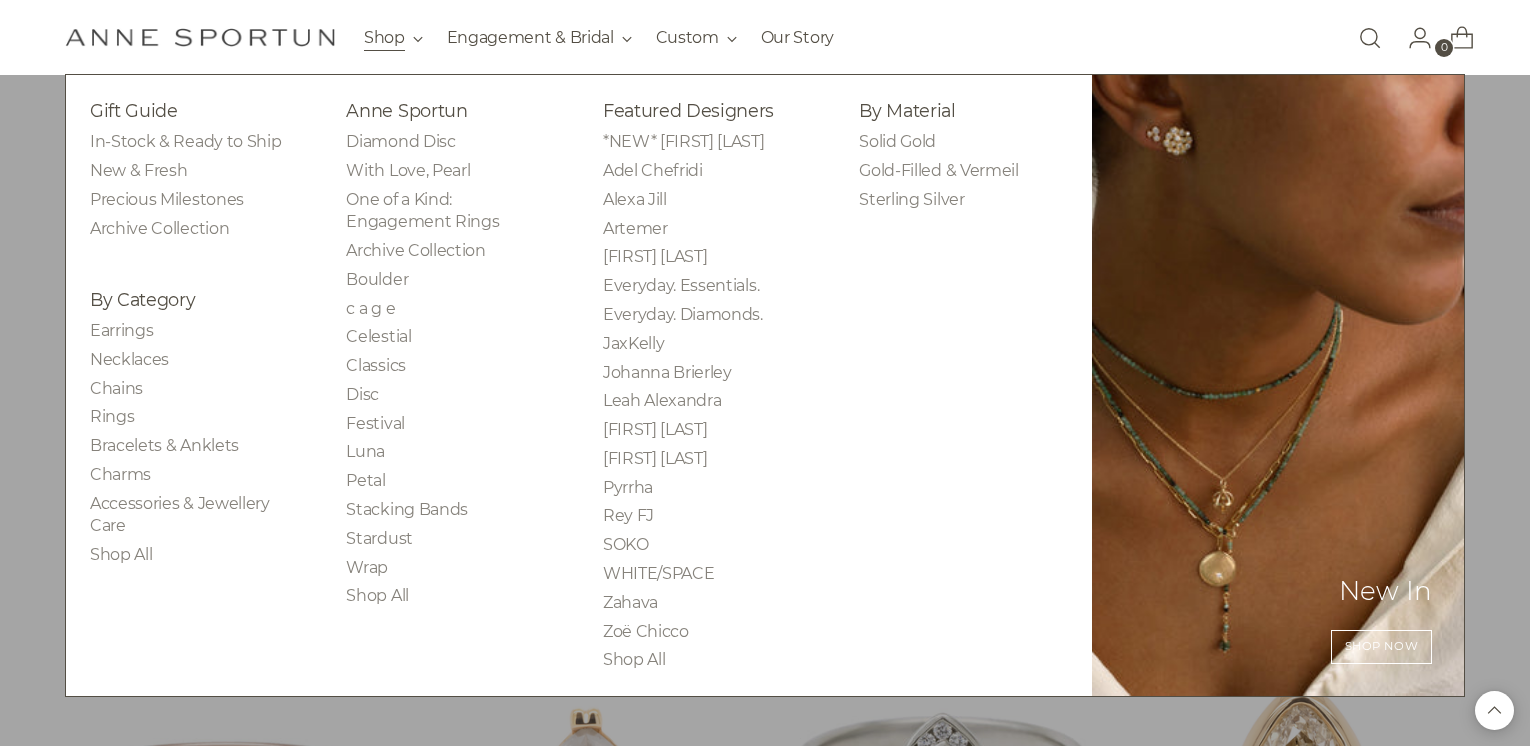 click on "Shop" at bounding box center [393, 38] 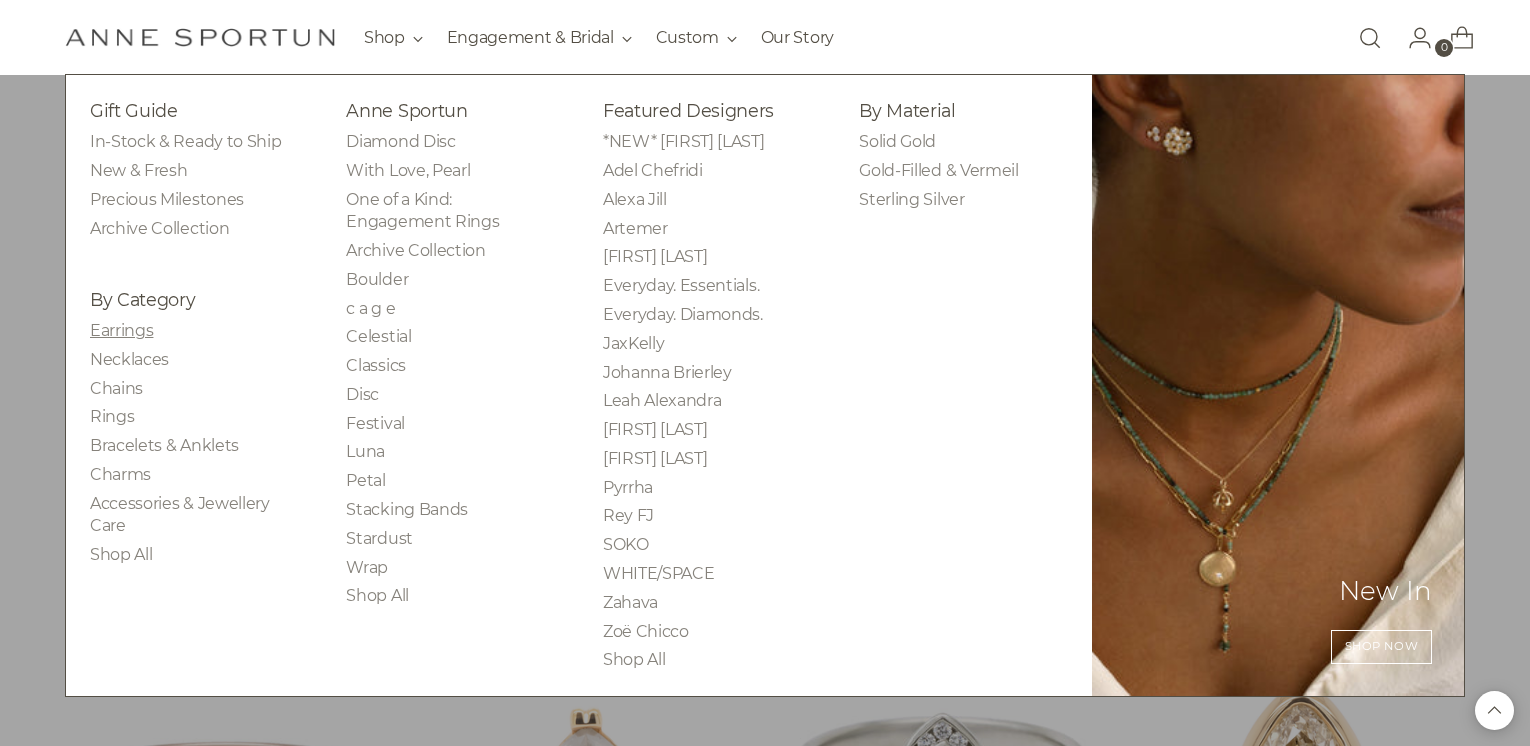 click on "Earrings" at bounding box center (121, 330) 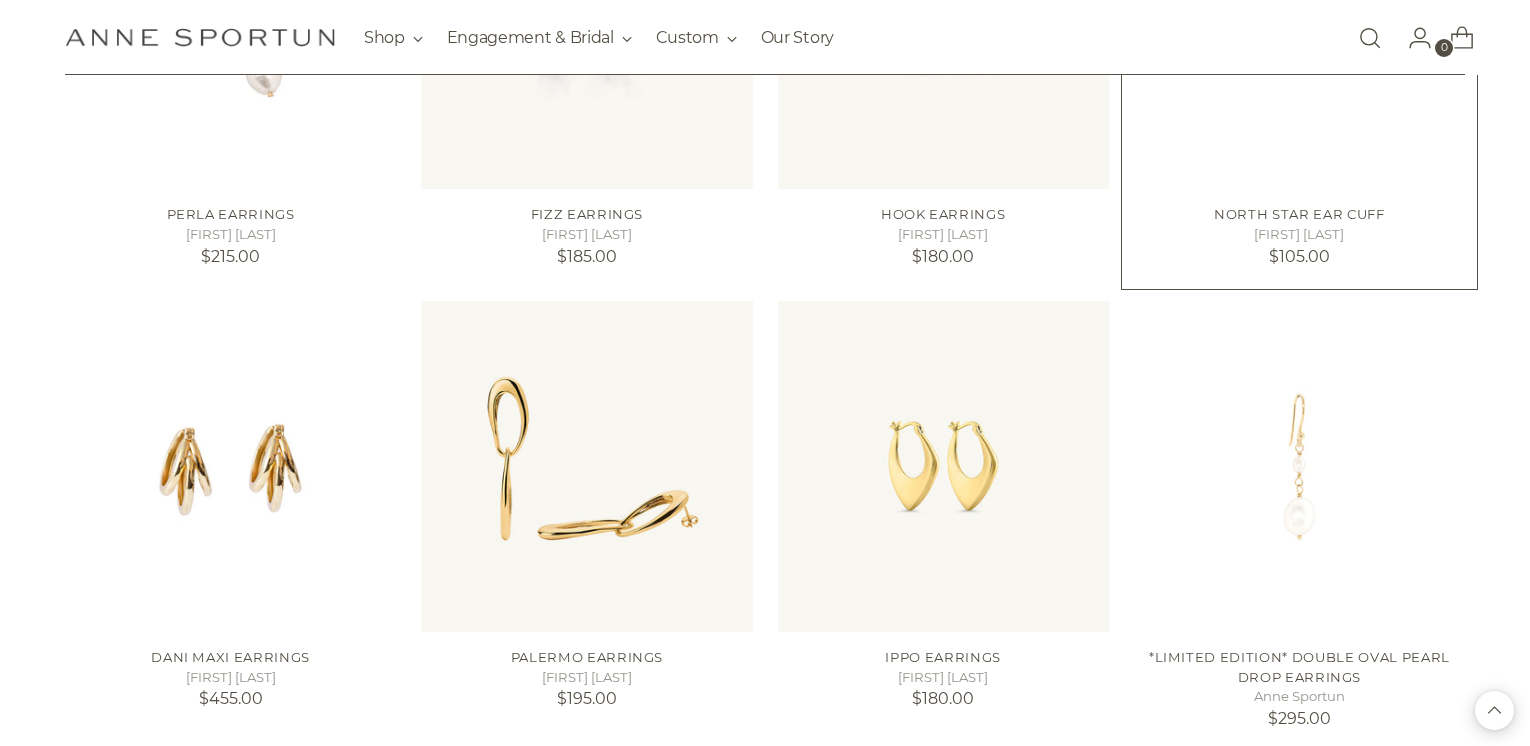 scroll, scrollTop: 1566, scrollLeft: 0, axis: vertical 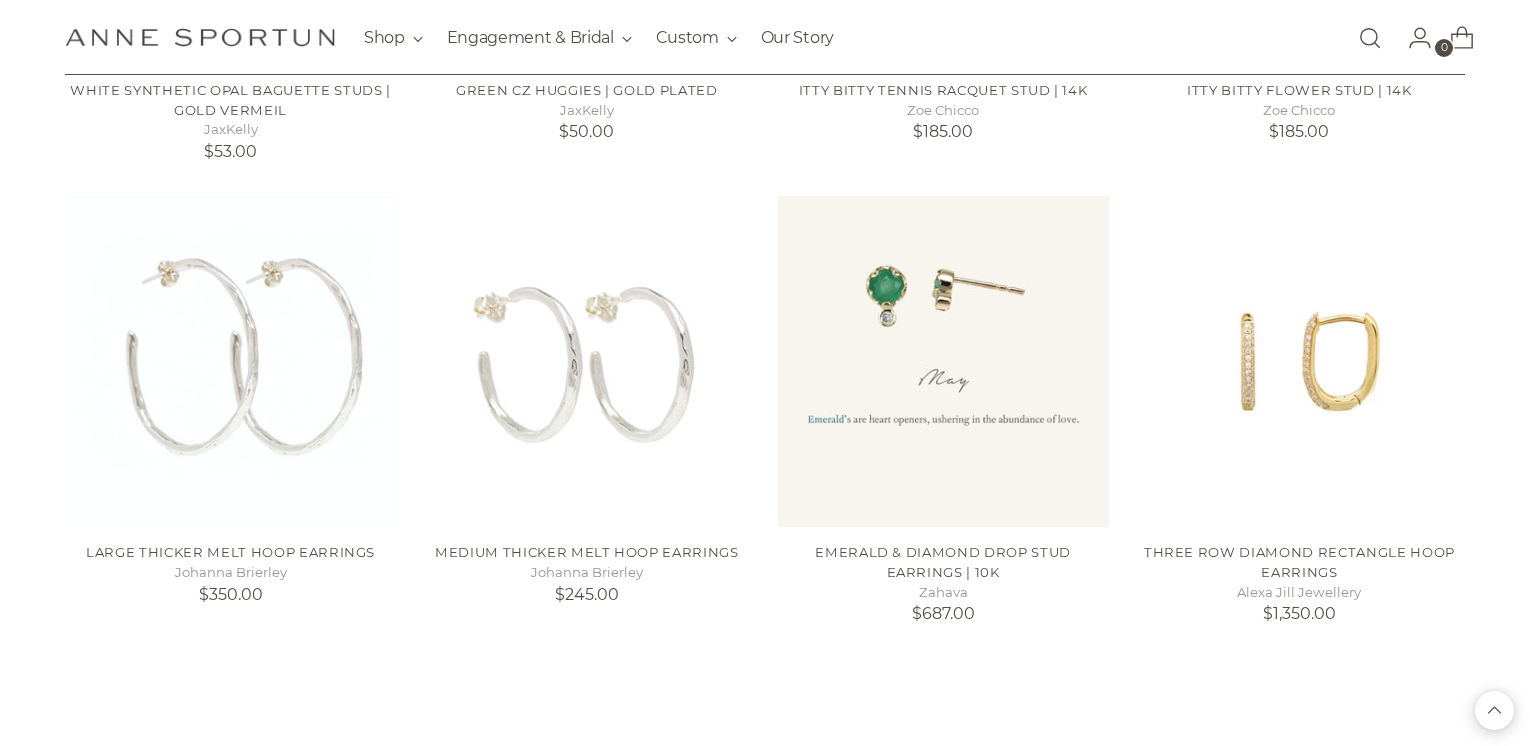 click at bounding box center [200, 37] 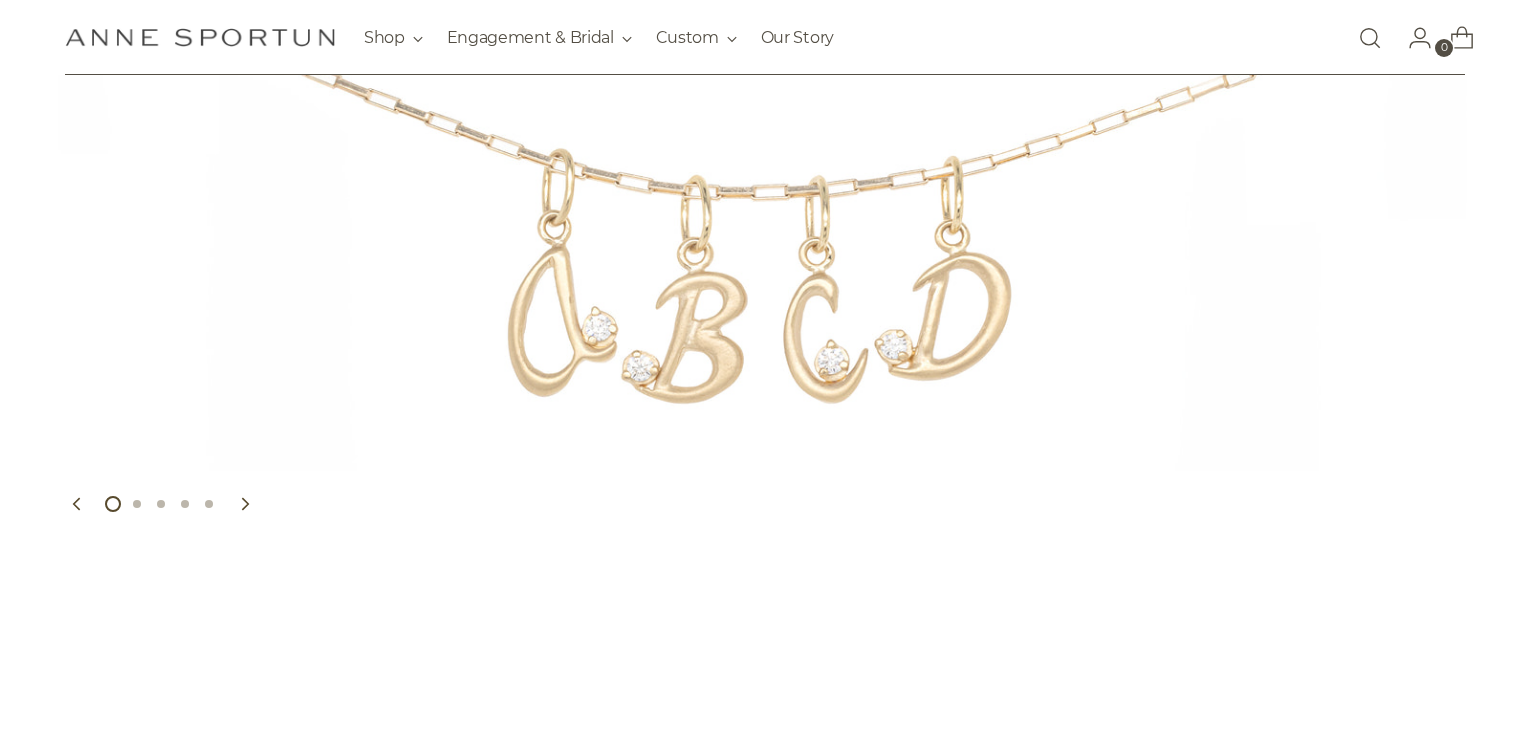 scroll, scrollTop: 440, scrollLeft: 0, axis: vertical 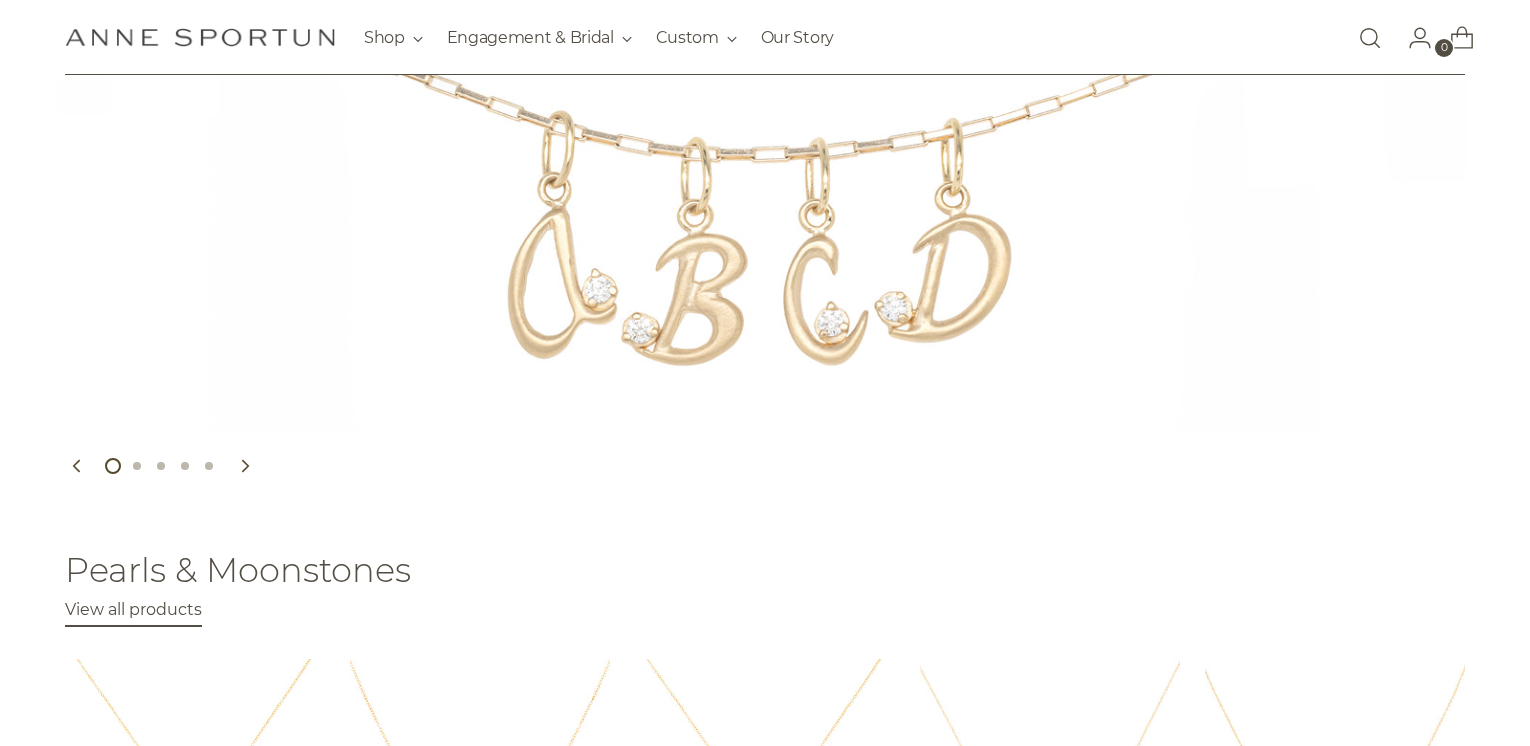 click at bounding box center [765, 116] 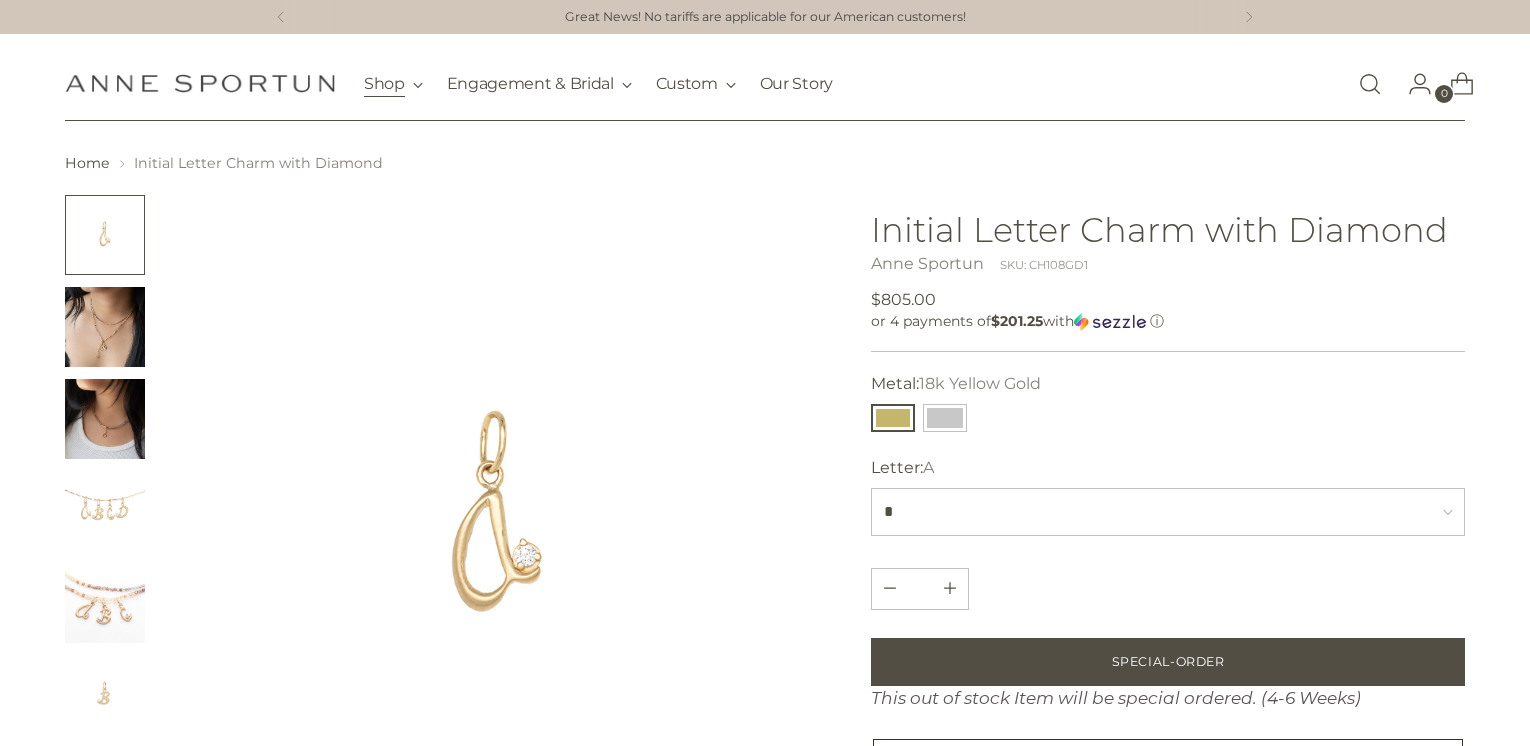 scroll, scrollTop: 0, scrollLeft: 0, axis: both 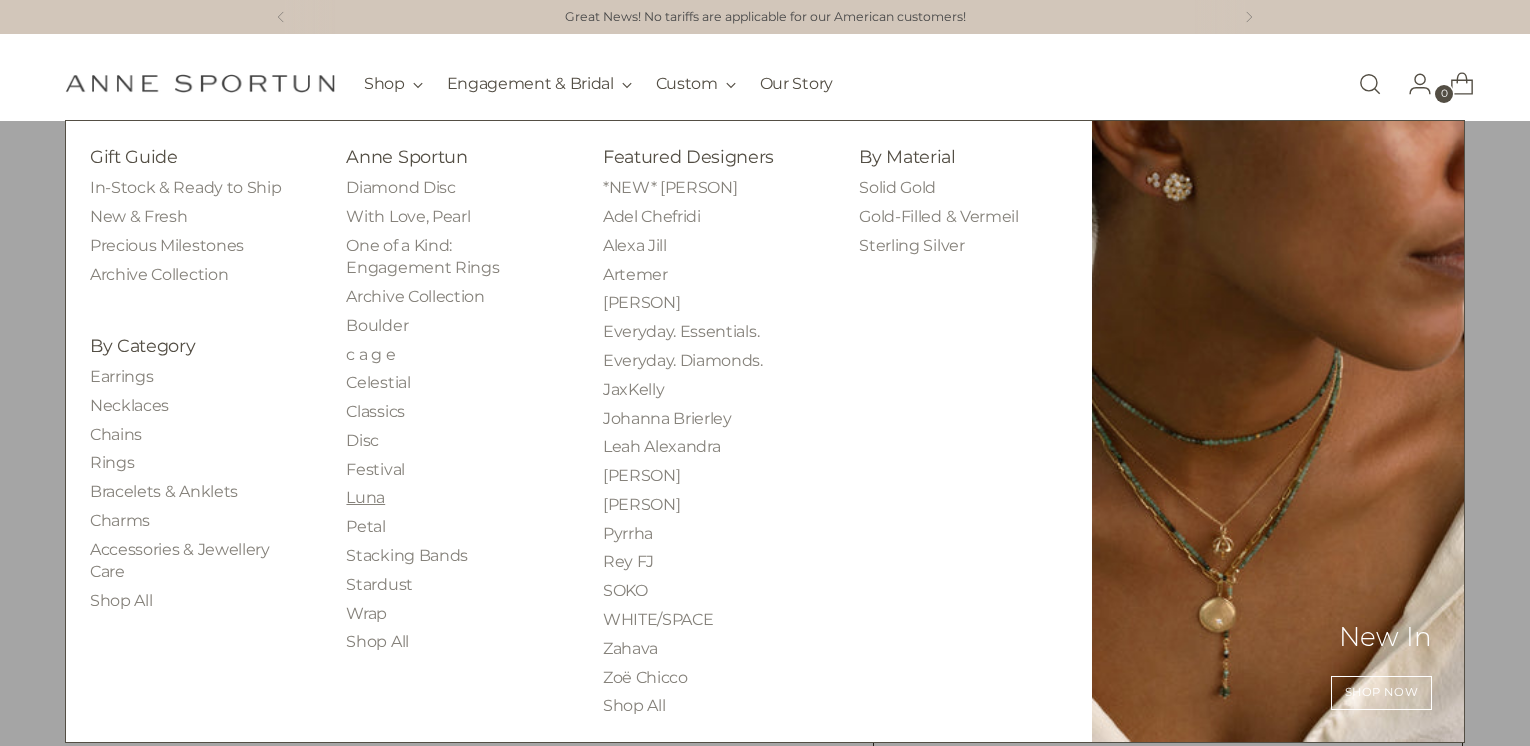 click on "Luna" at bounding box center (365, 497) 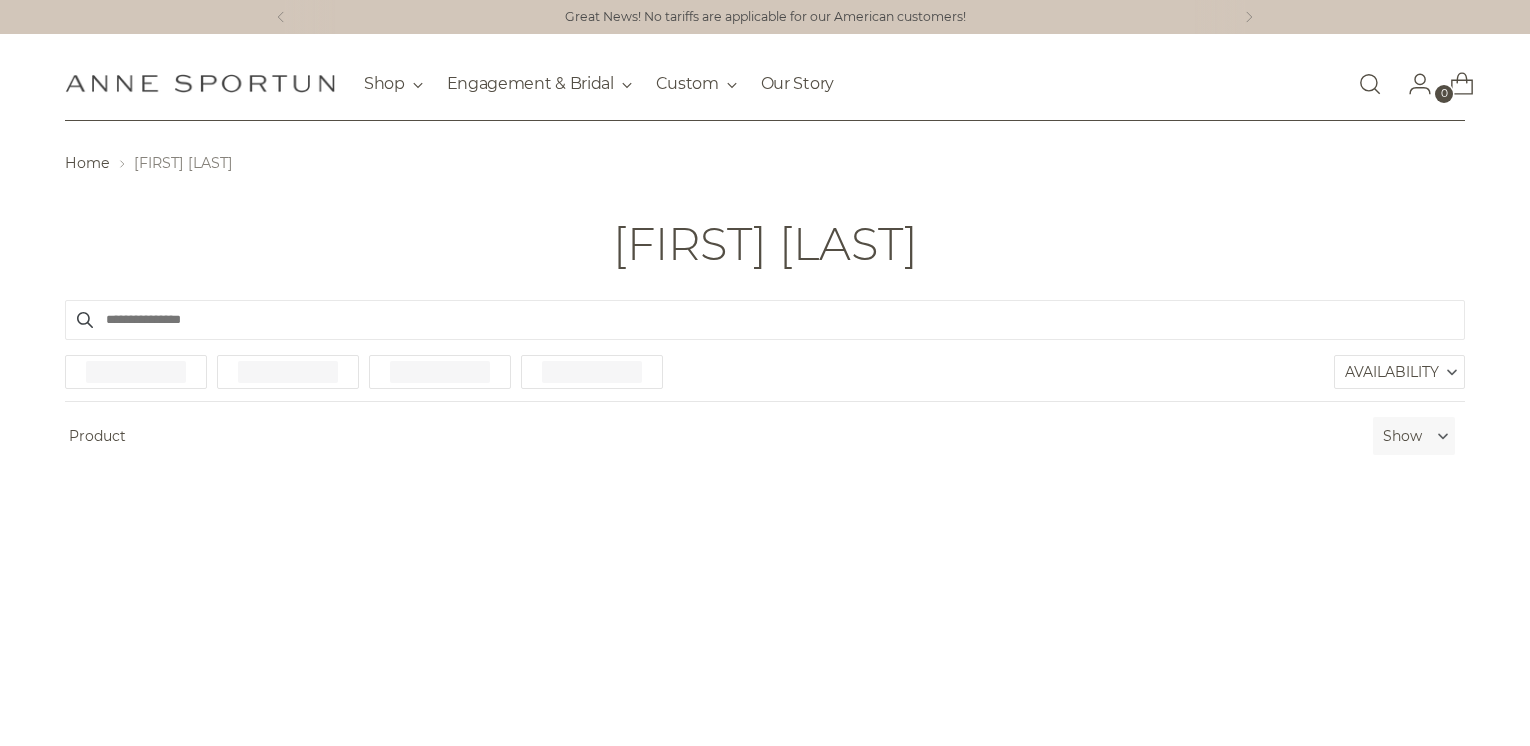 scroll, scrollTop: 0, scrollLeft: 0, axis: both 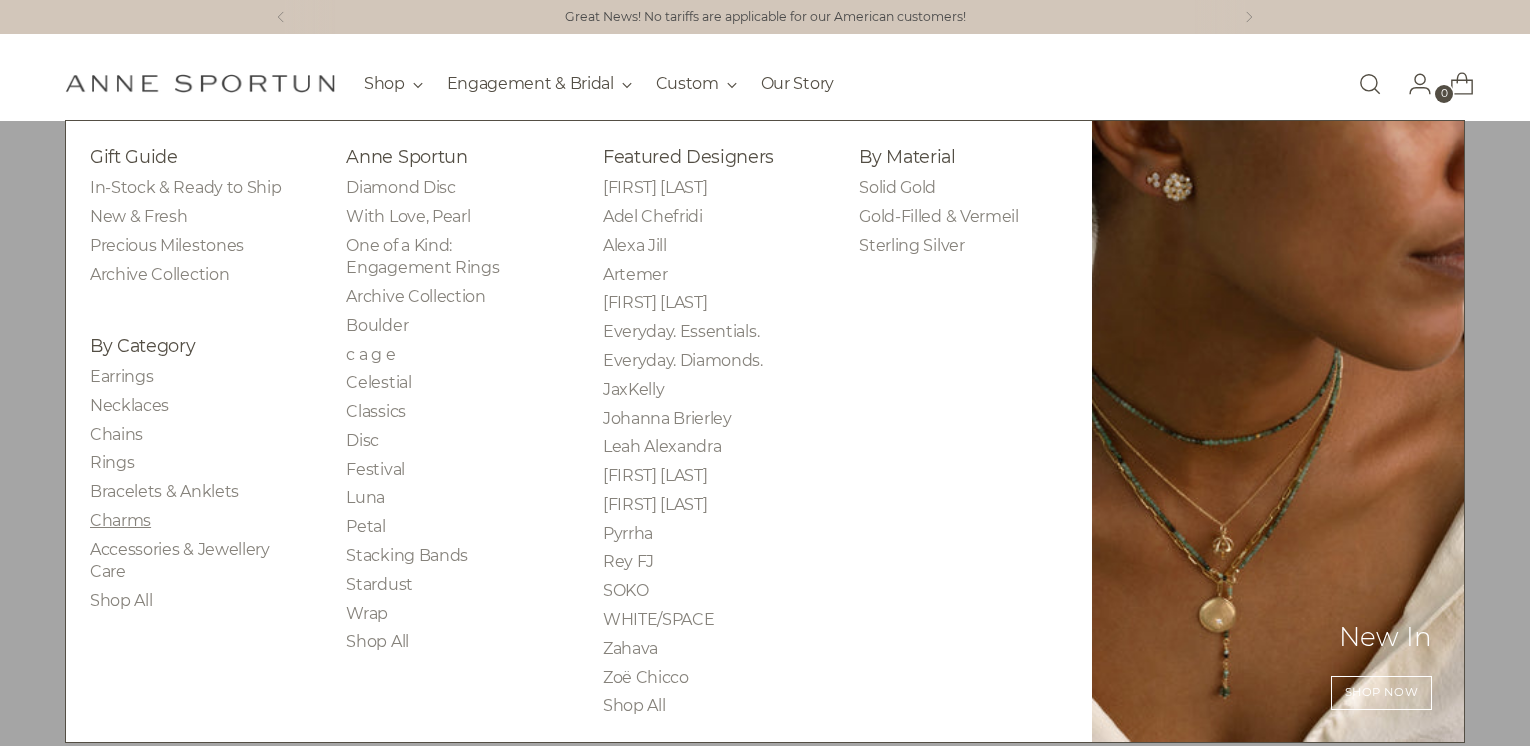 click on "Charms" at bounding box center (120, 520) 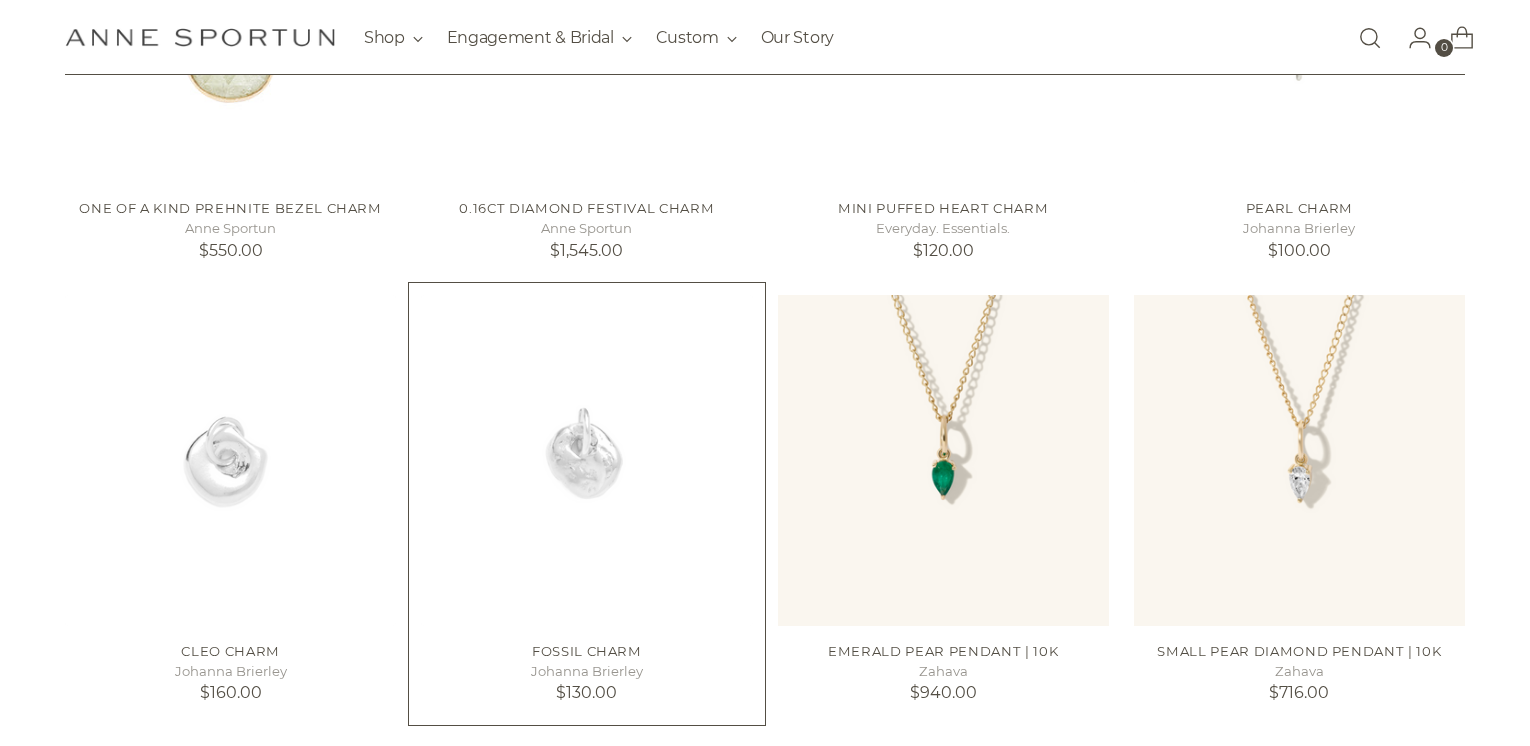scroll, scrollTop: 1661, scrollLeft: 0, axis: vertical 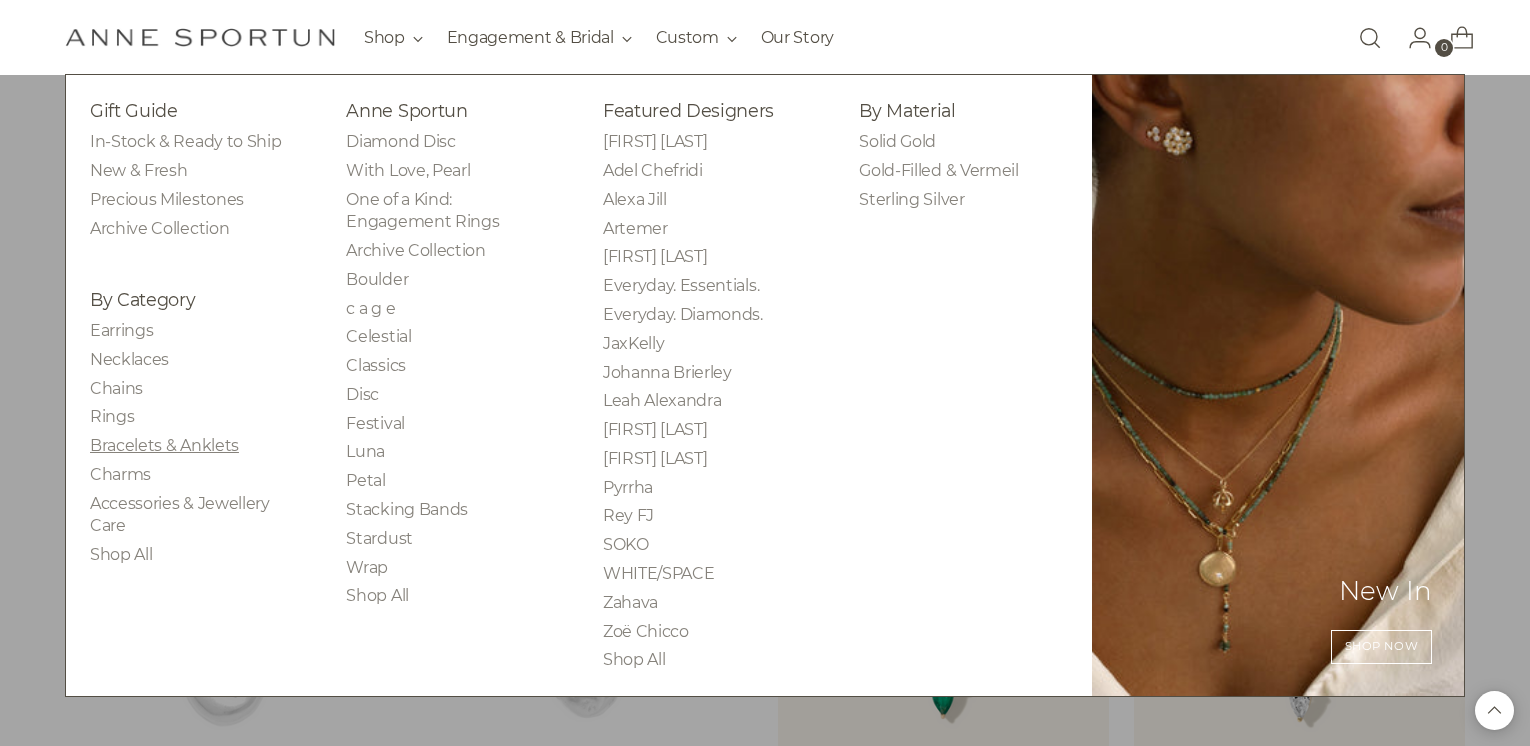 click on "Bracelets & Anklets" at bounding box center (164, 445) 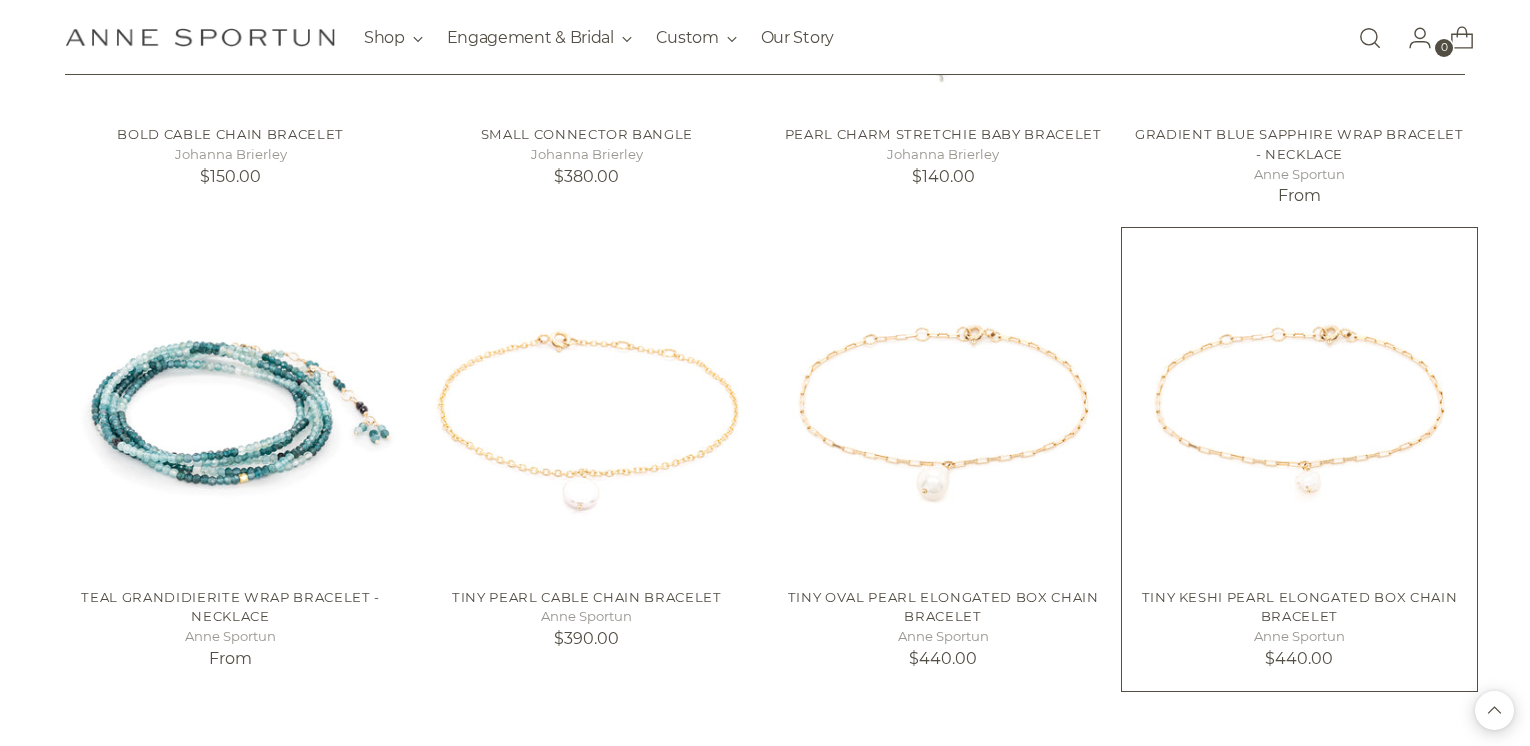 scroll, scrollTop: 1655, scrollLeft: 0, axis: vertical 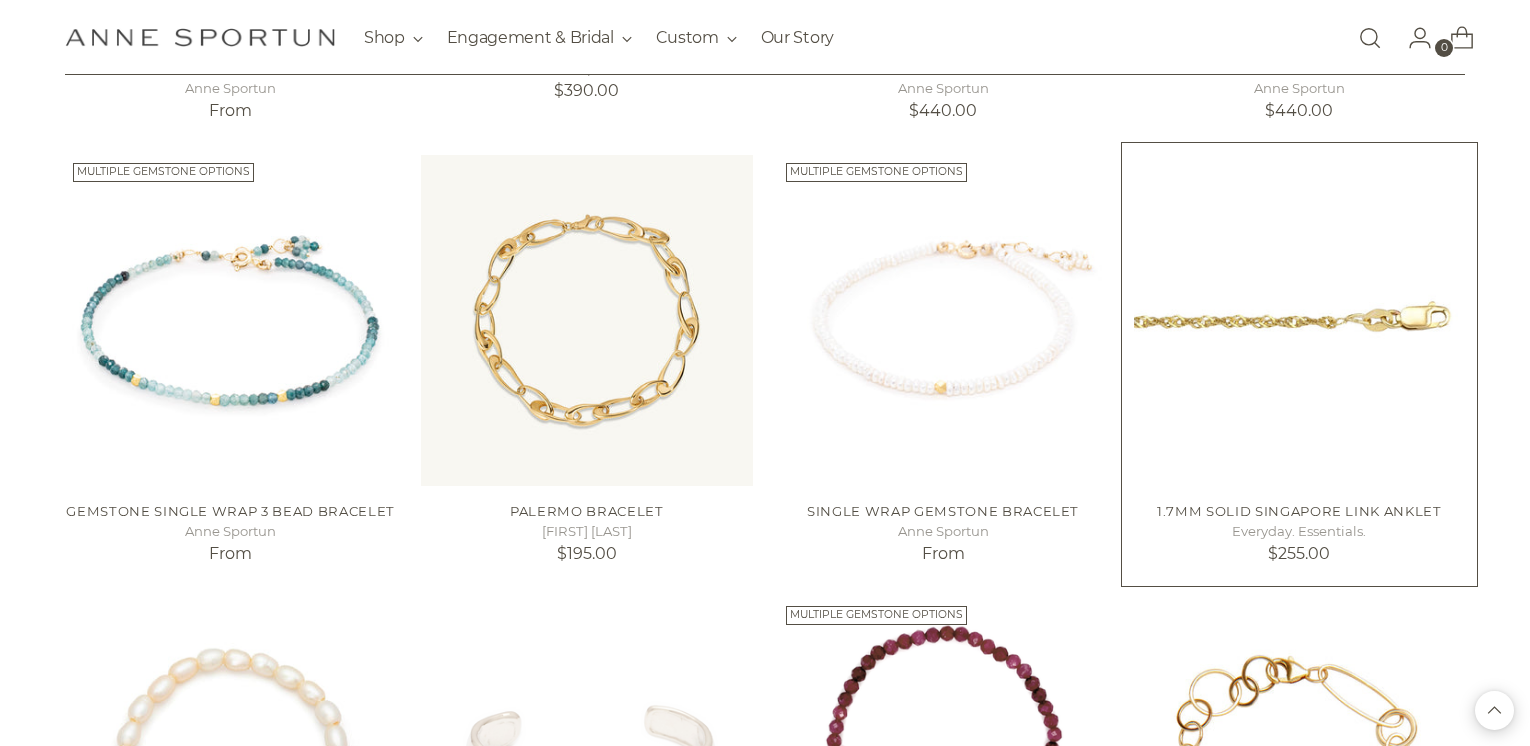 click at bounding box center [1299, 320] 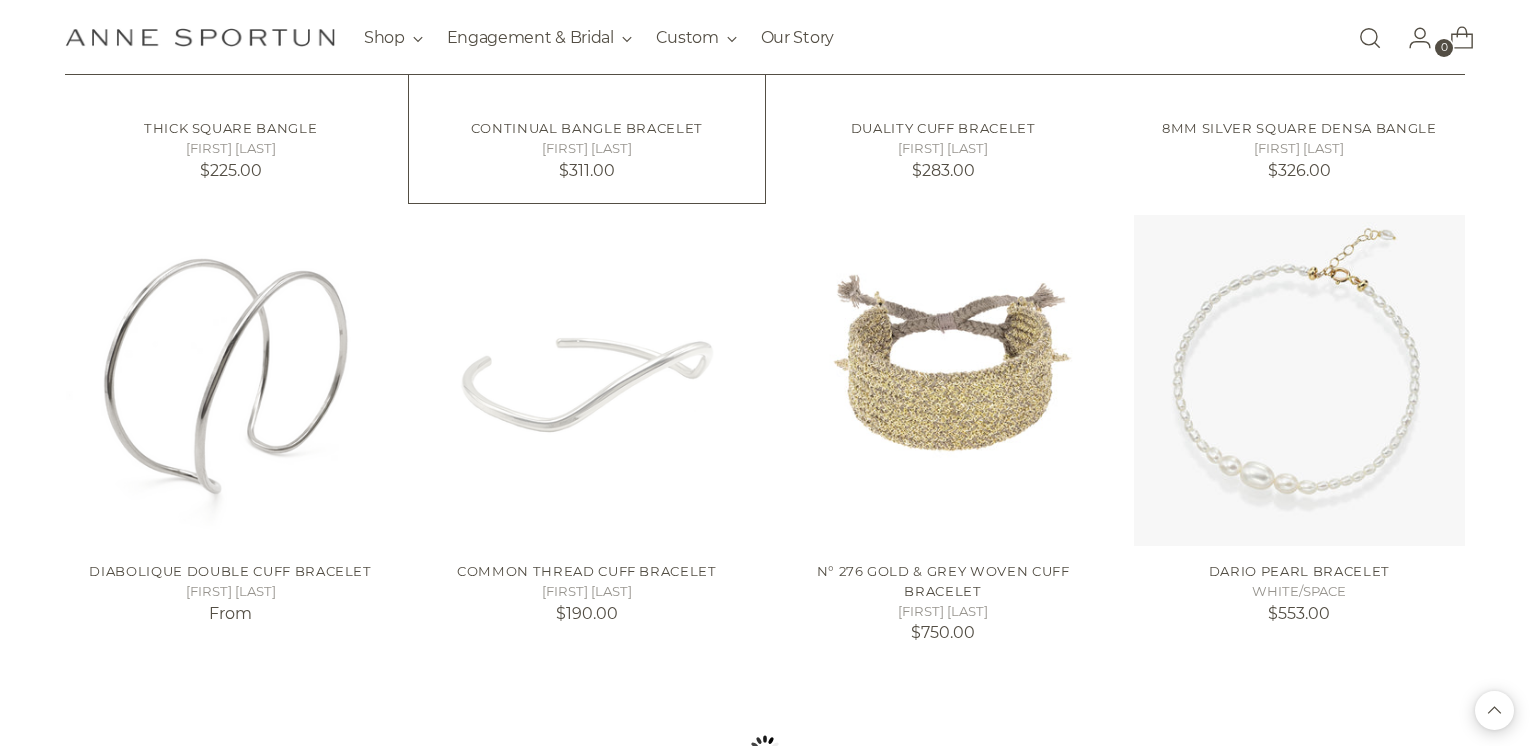 scroll, scrollTop: 3467, scrollLeft: 0, axis: vertical 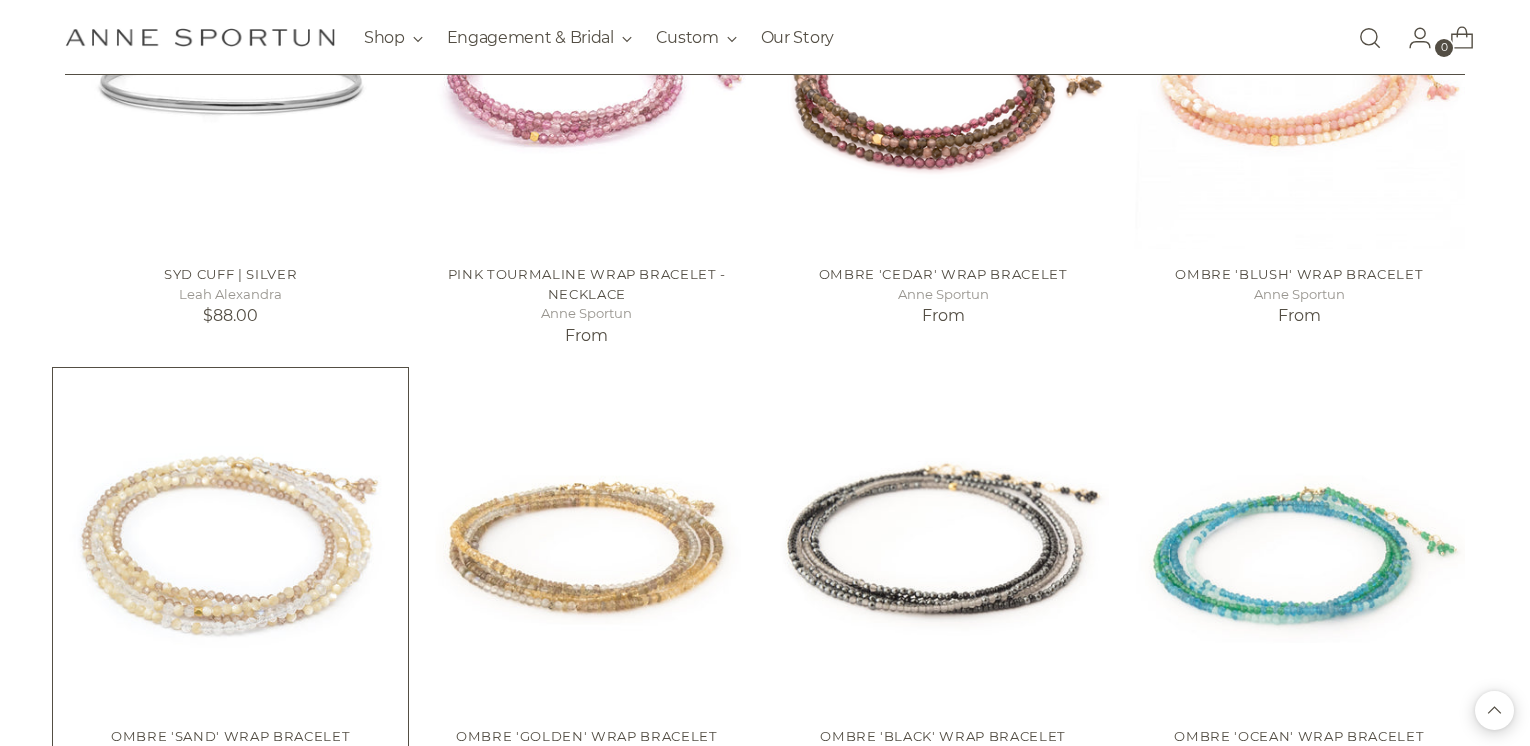 click at bounding box center (0, 0) 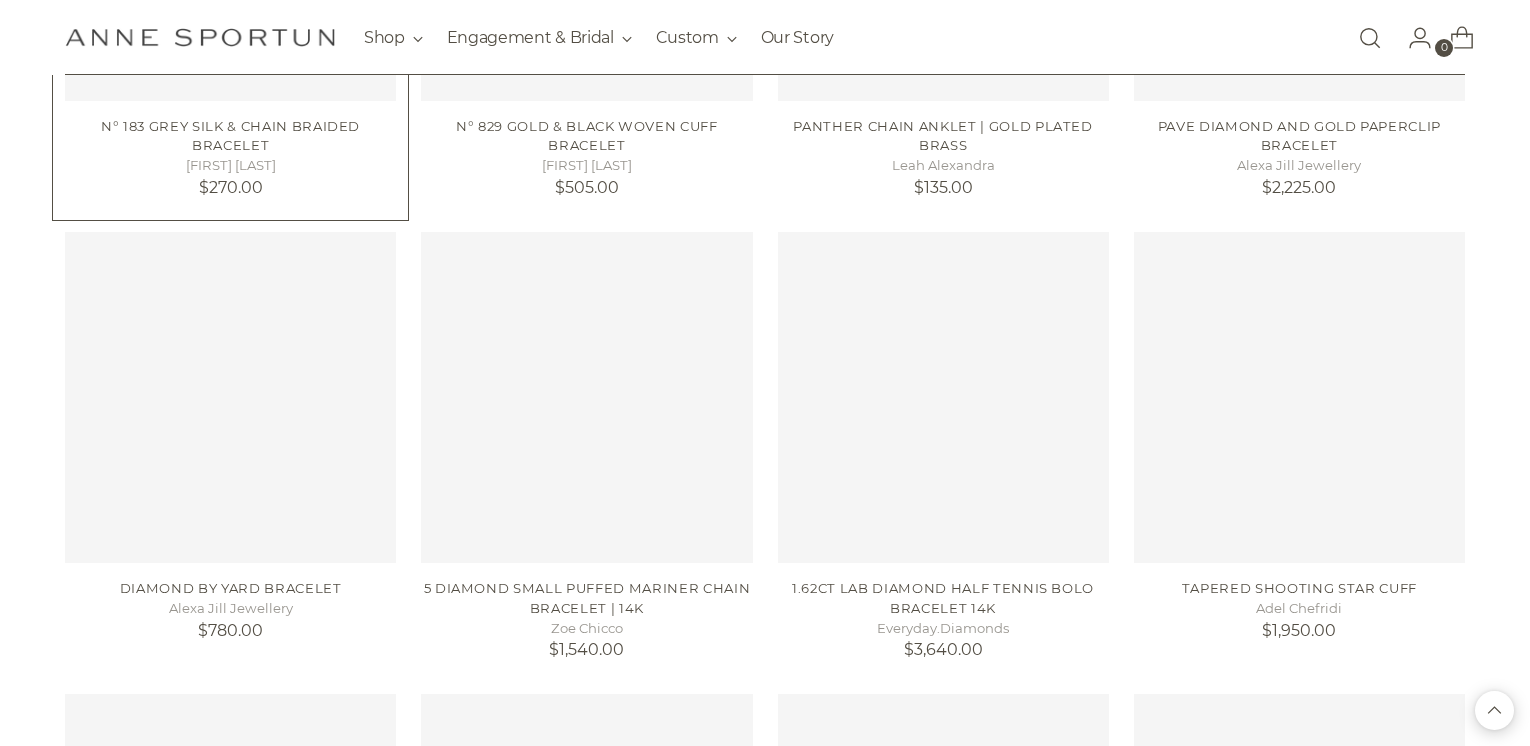 scroll, scrollTop: 7220, scrollLeft: 0, axis: vertical 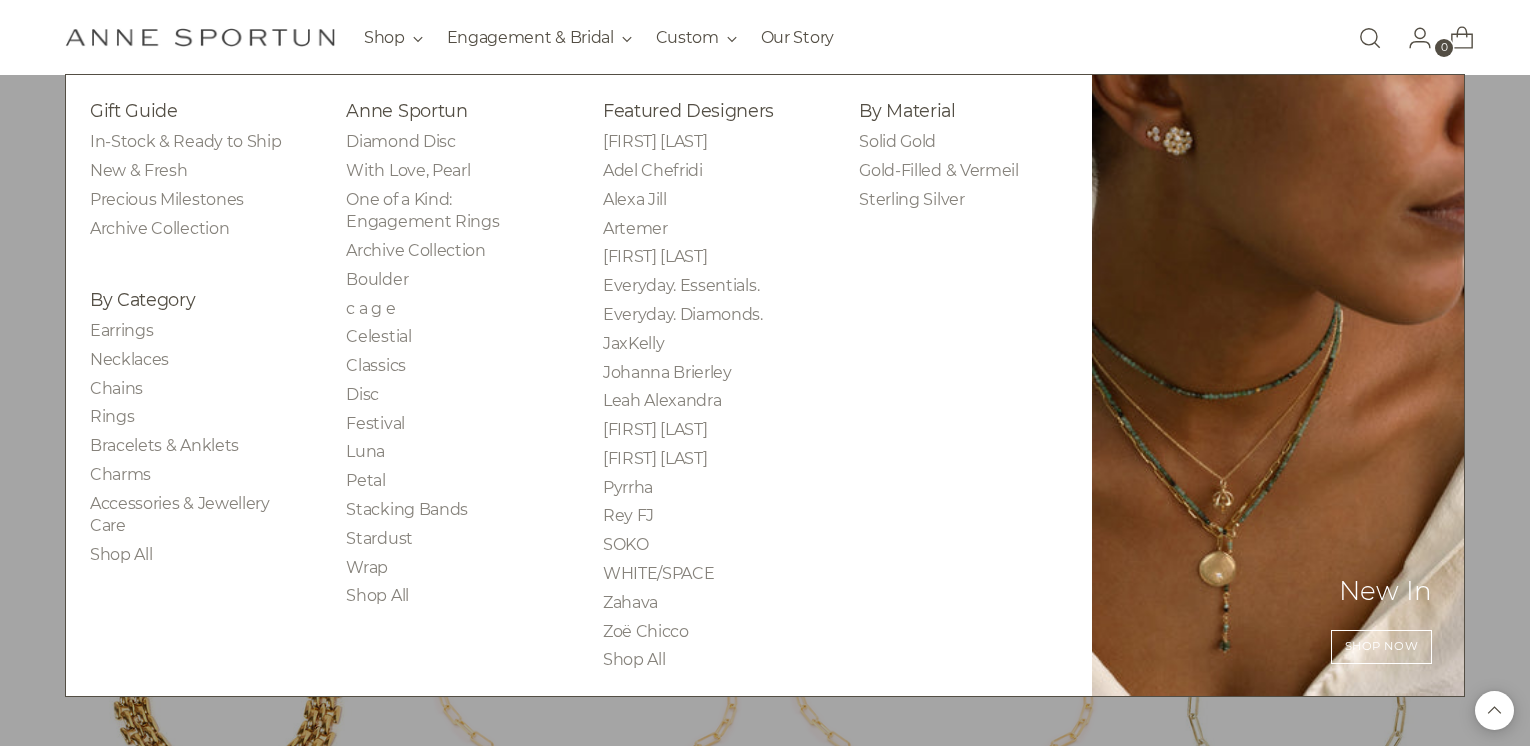 click on "Earrings
Necklaces
Chains
Rings
Bracelets & Anklets
Charms
Accessories & Jewellery Care
Shop All" at bounding box center (194, 443) 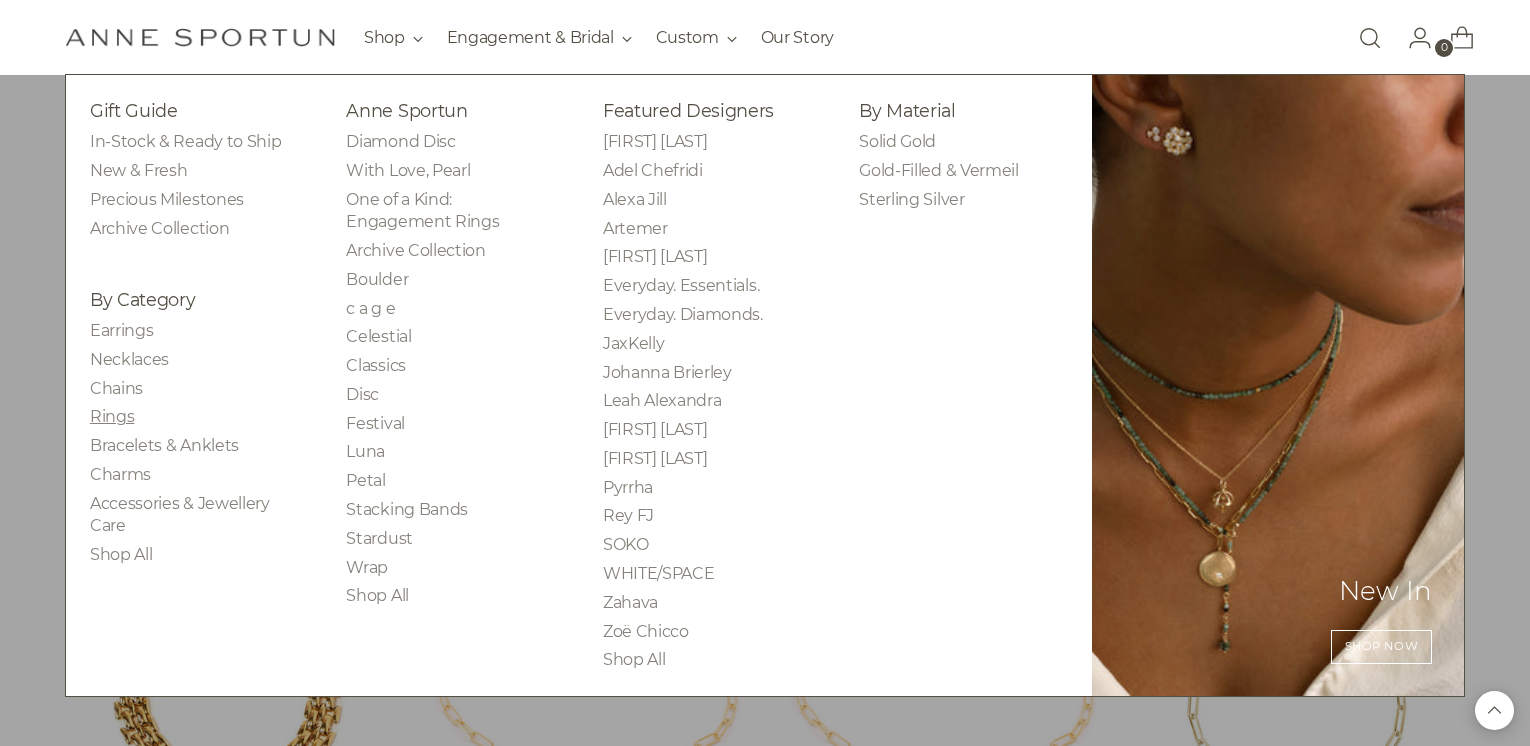 click on "Rings" at bounding box center (112, 416) 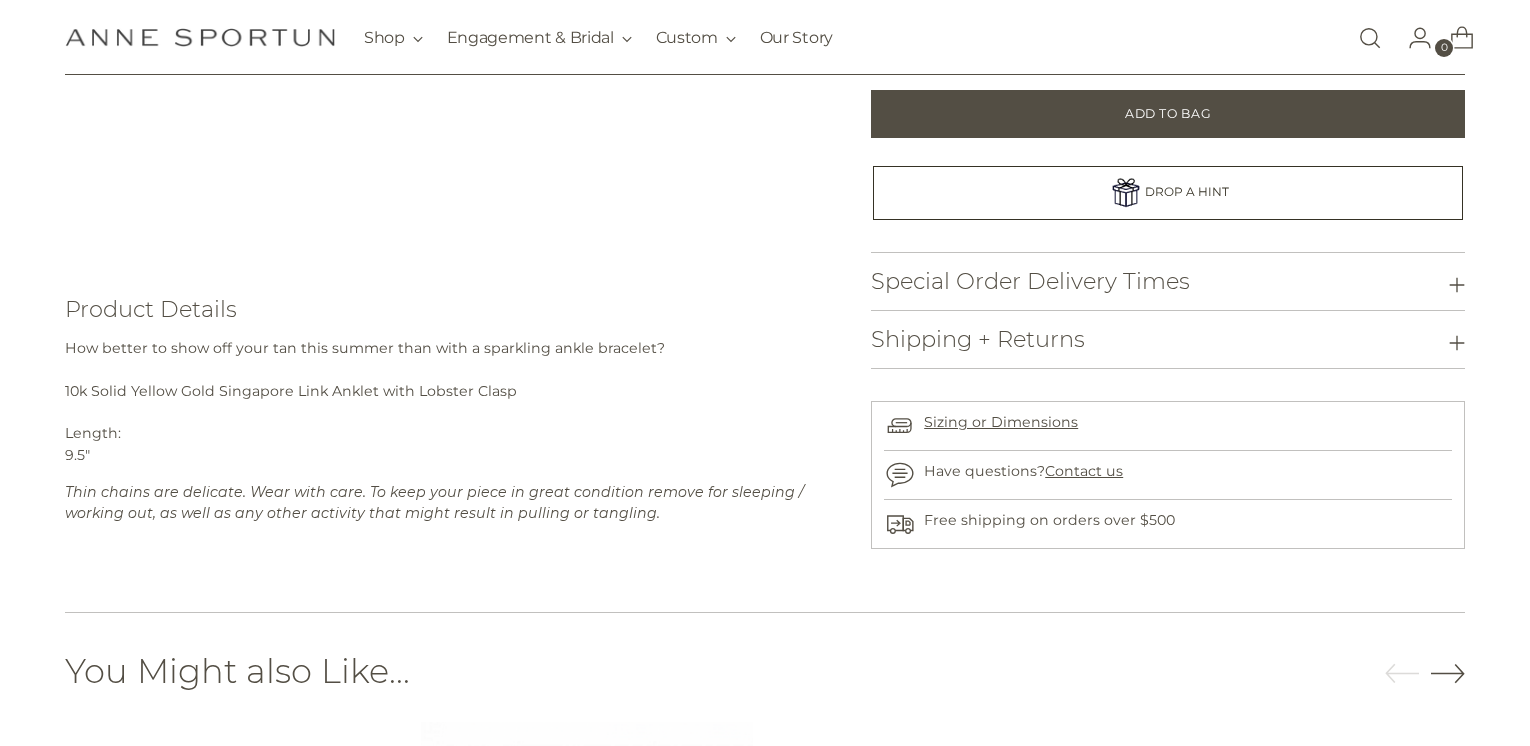 scroll, scrollTop: 699, scrollLeft: 0, axis: vertical 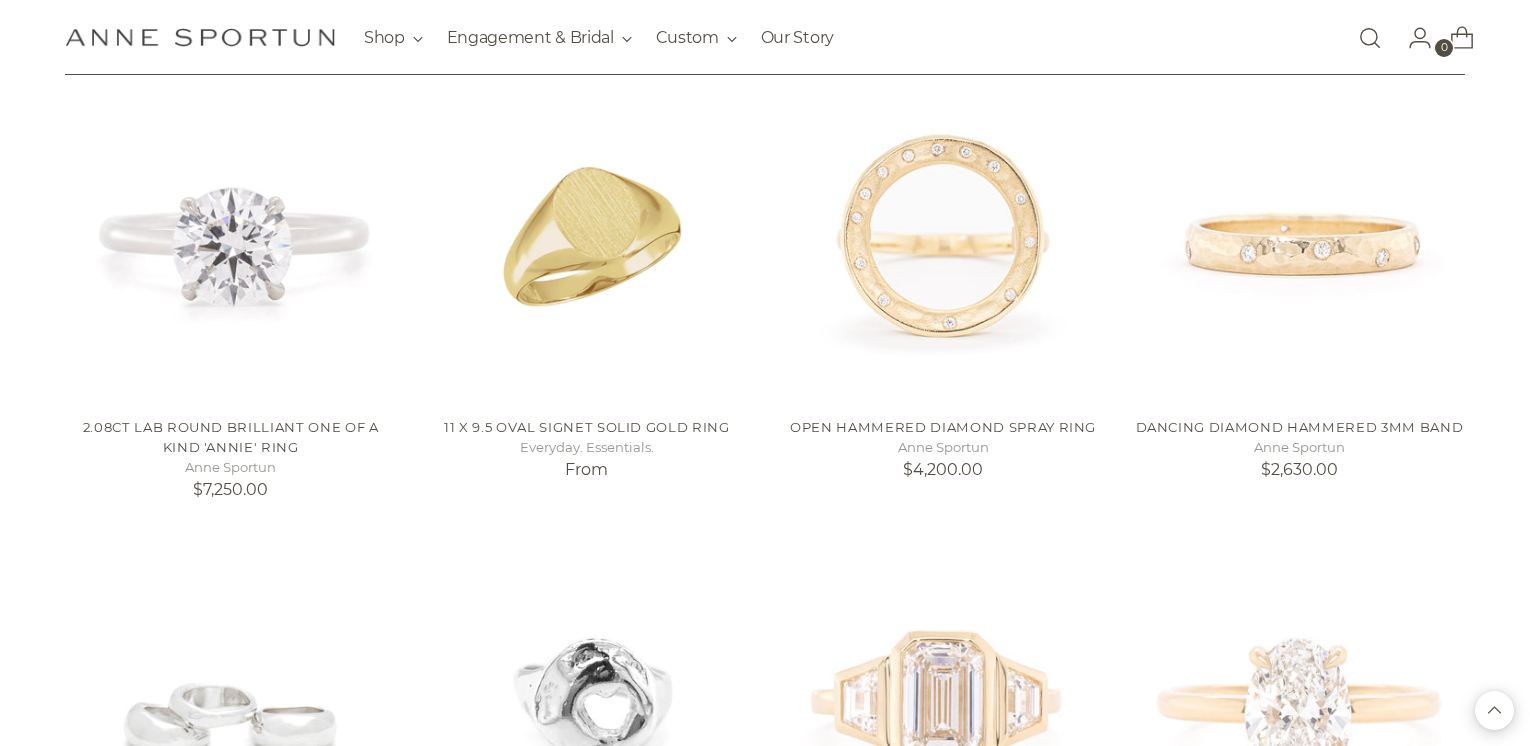 click on "11 x 9.5 Oval Signet Solid Gold Ring
Everyday. Essentials.
From" at bounding box center (586, 290) 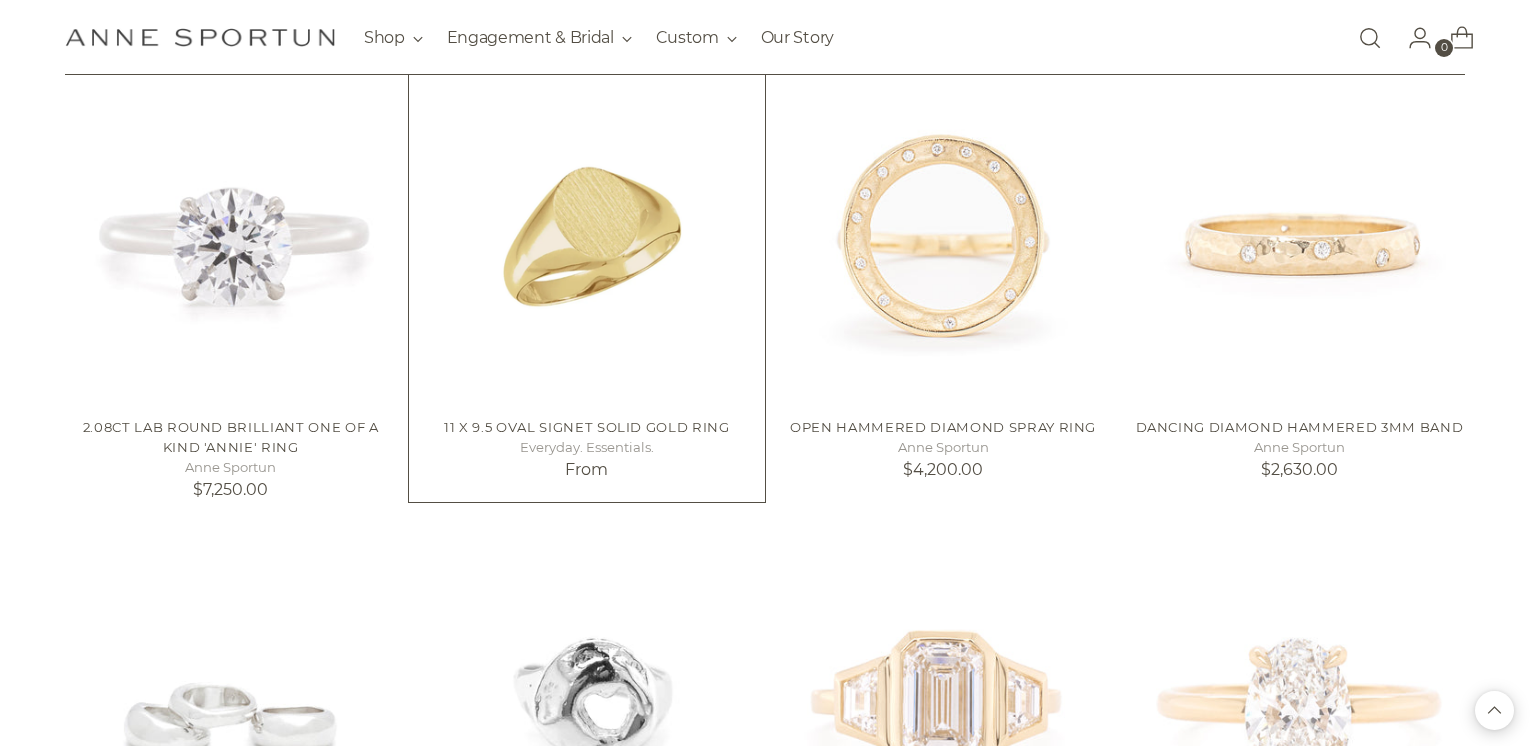 click on "Everyday. Essentials." at bounding box center [586, 448] 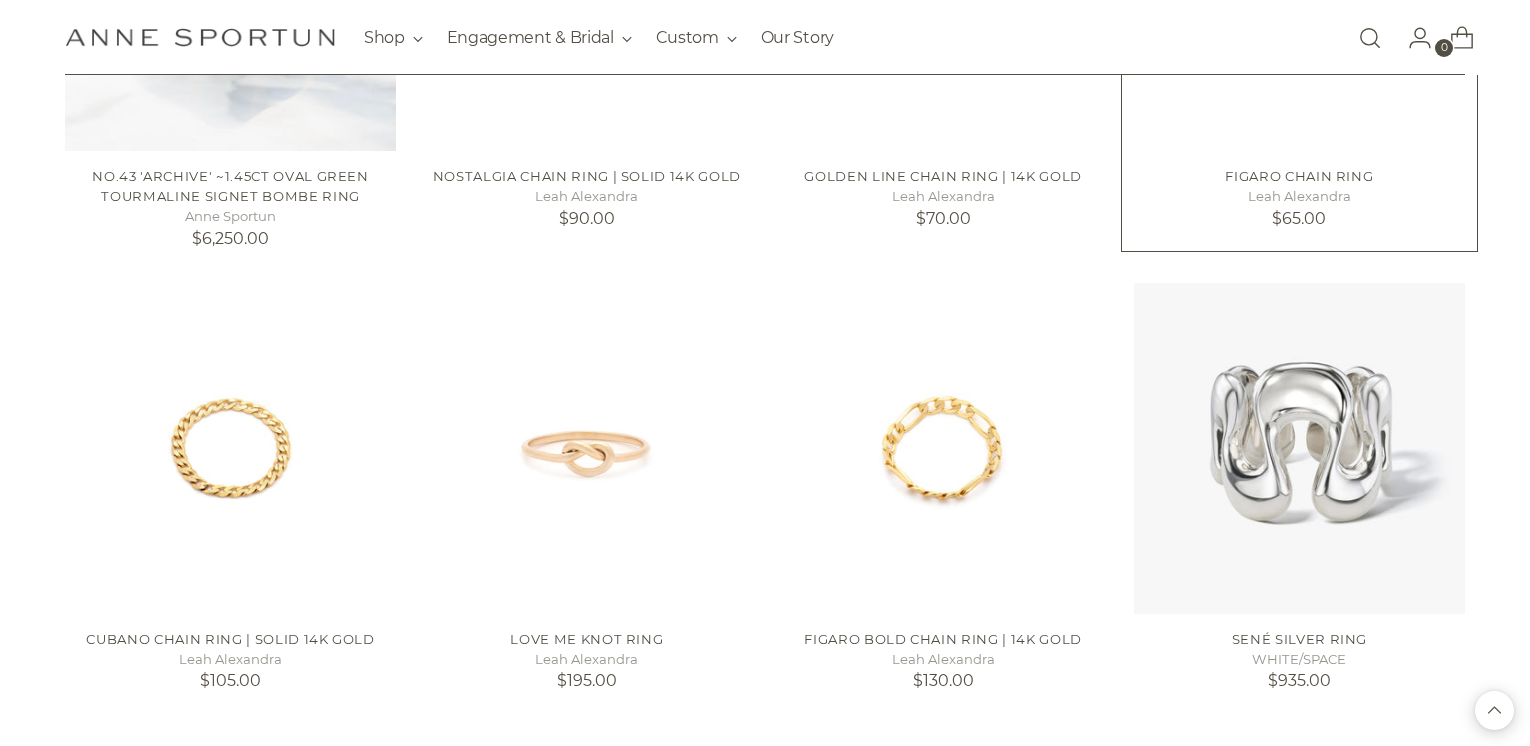 scroll, scrollTop: 5254, scrollLeft: 0, axis: vertical 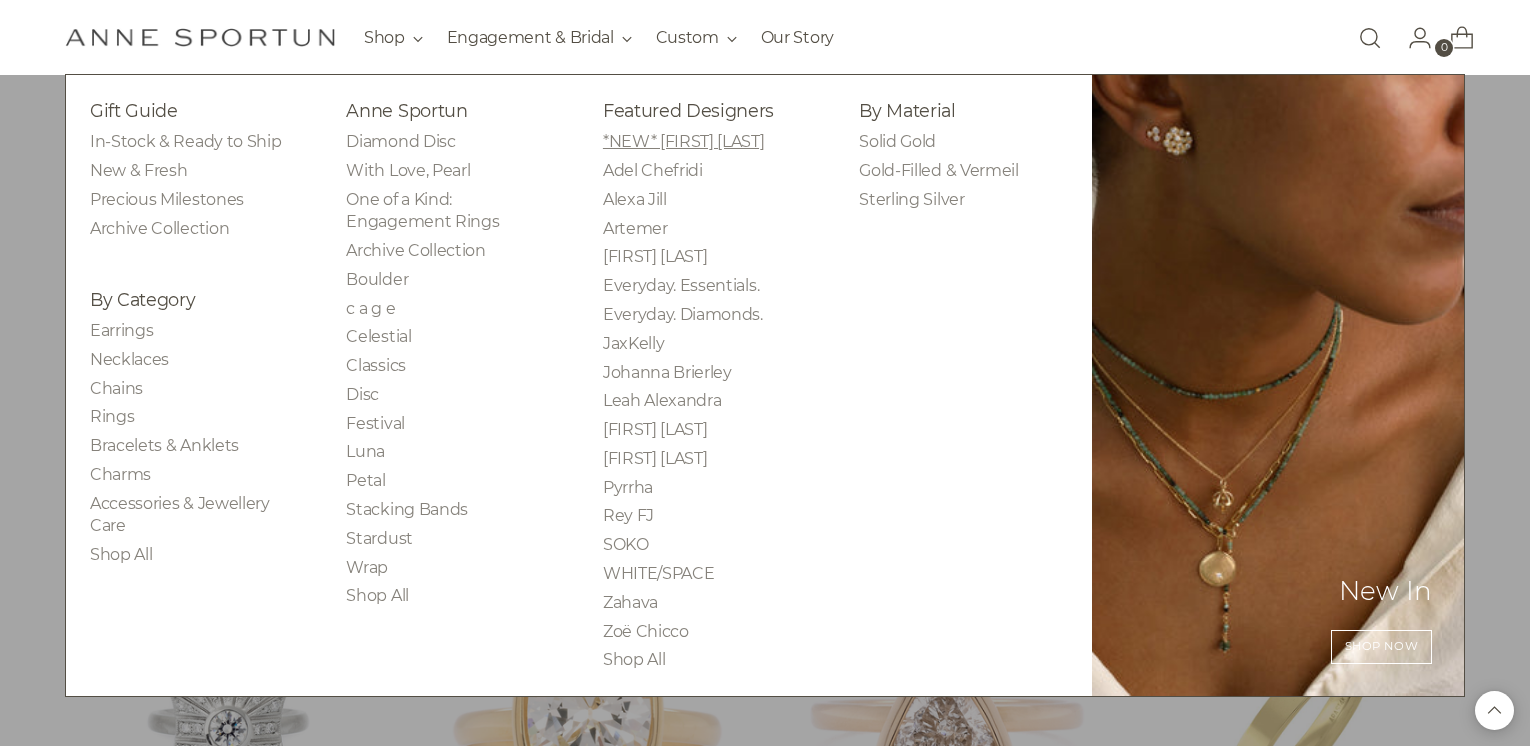 click on "[FIRST] [LAST]" at bounding box center (684, 141) 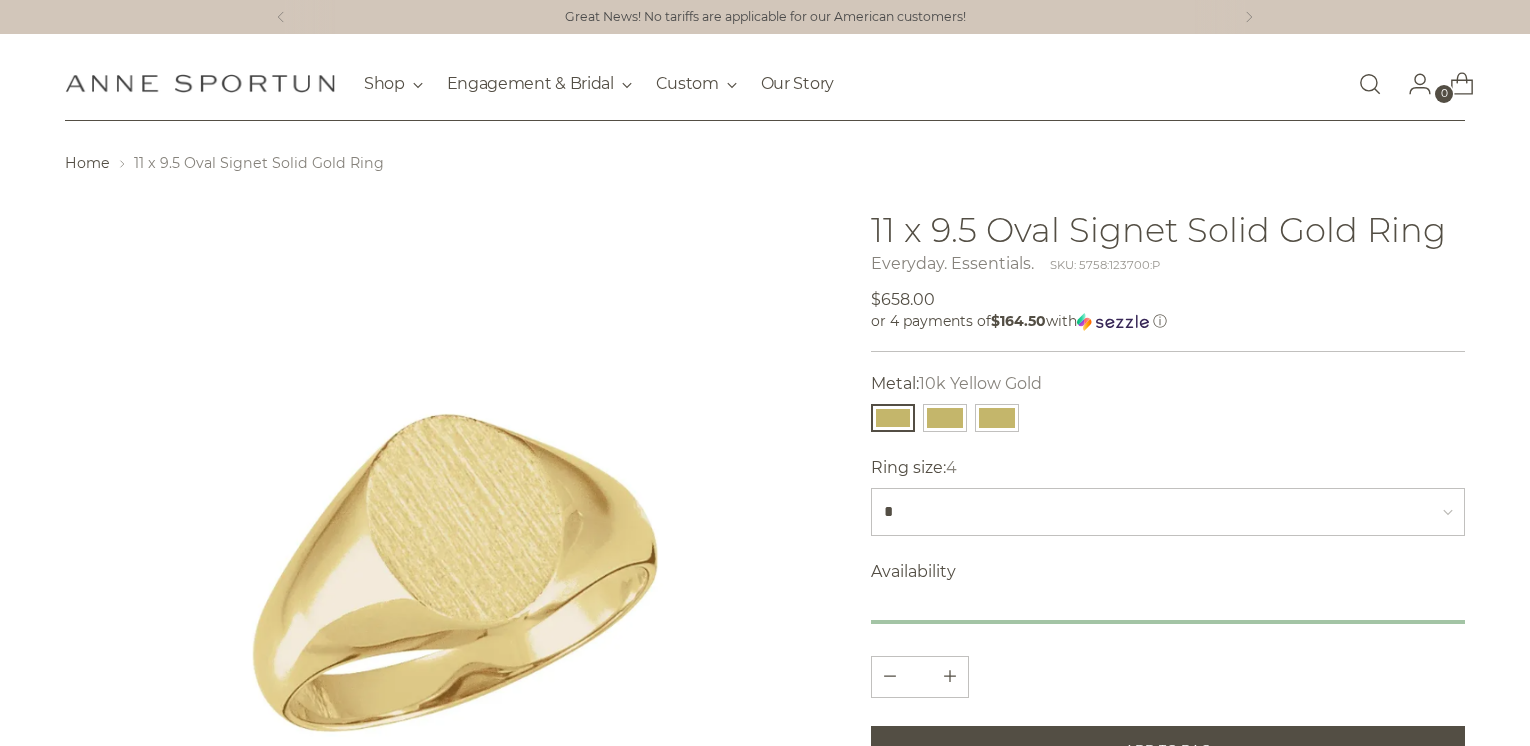 scroll, scrollTop: 0, scrollLeft: 0, axis: both 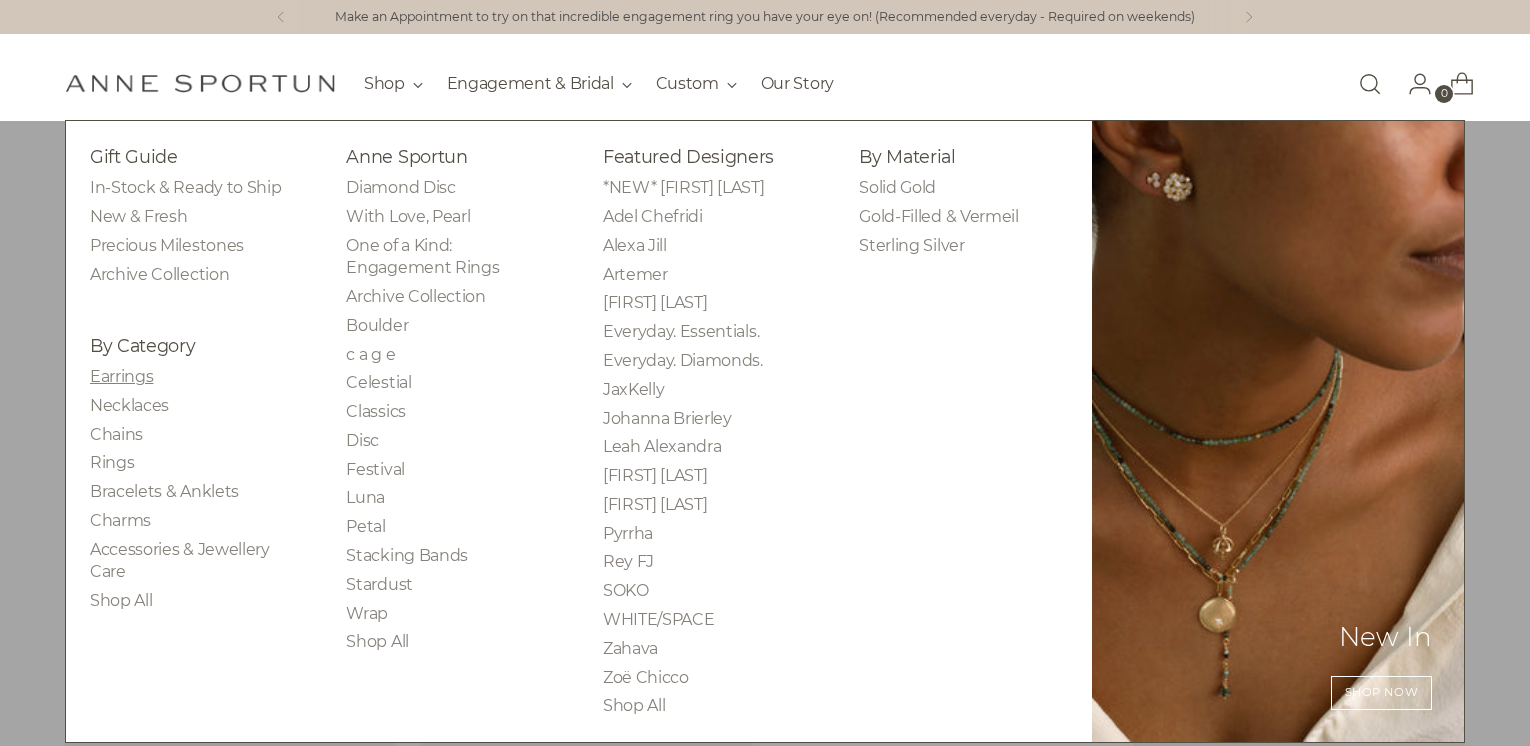 click on "Earrings" at bounding box center (121, 376) 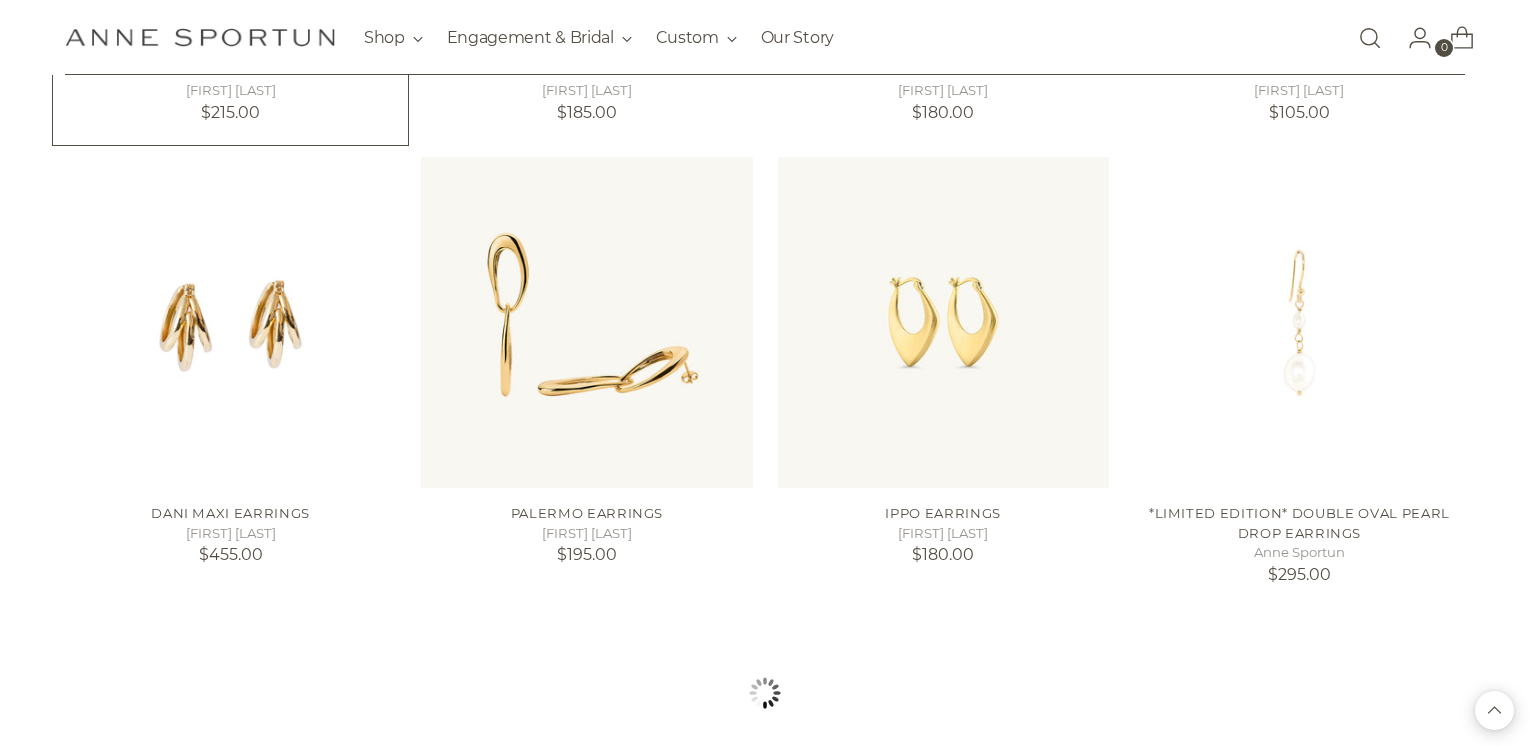 scroll, scrollTop: 1696, scrollLeft: 0, axis: vertical 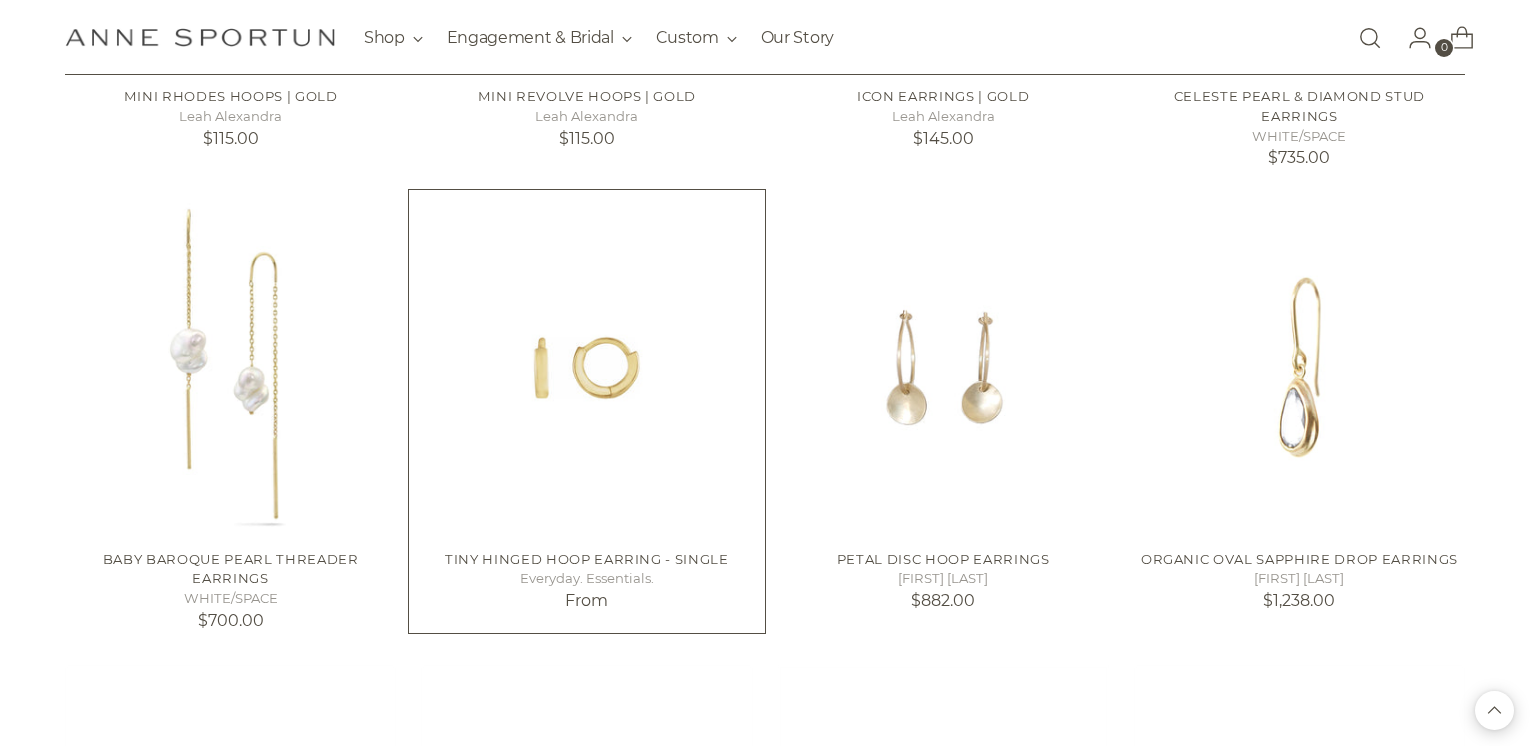 click at bounding box center [0, 0] 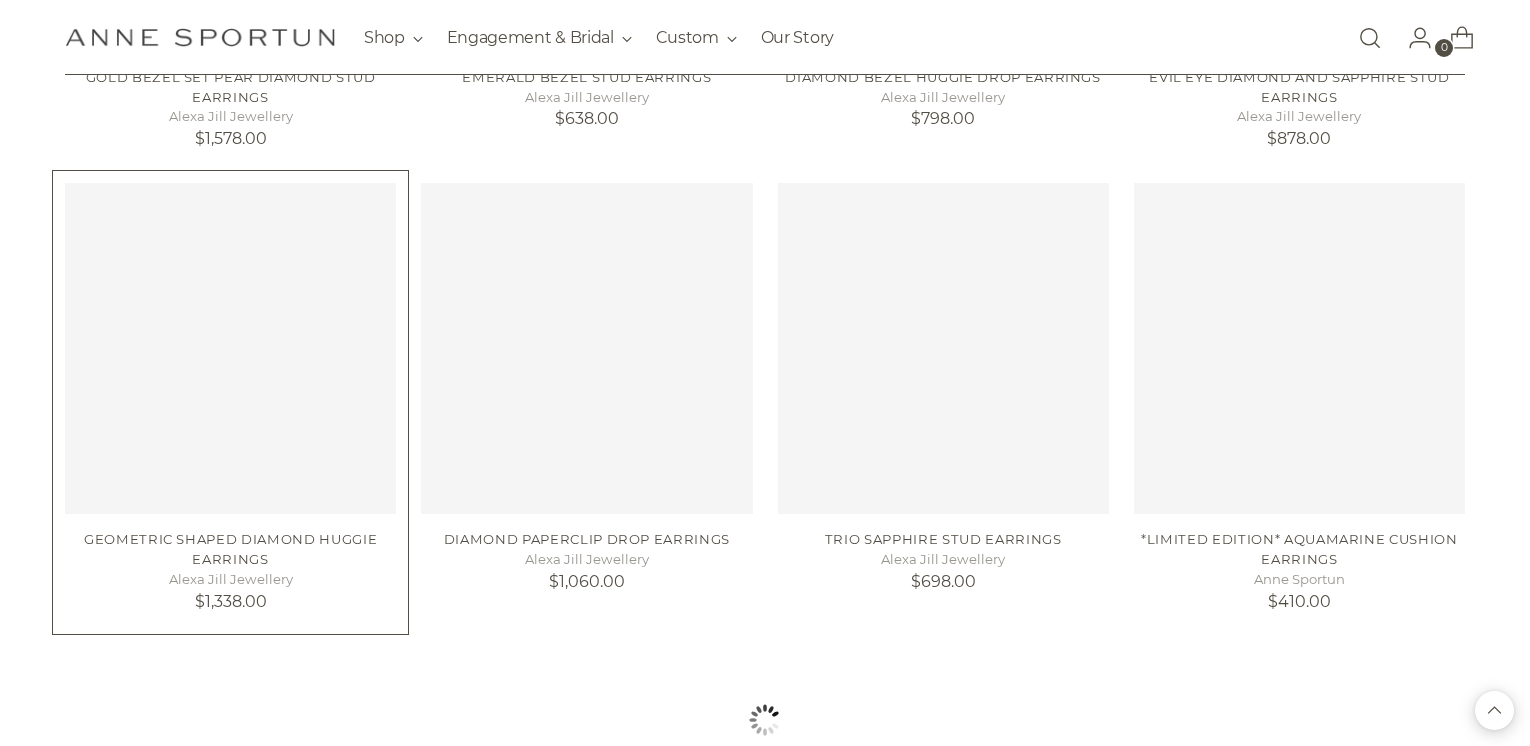 scroll, scrollTop: 12727, scrollLeft: 0, axis: vertical 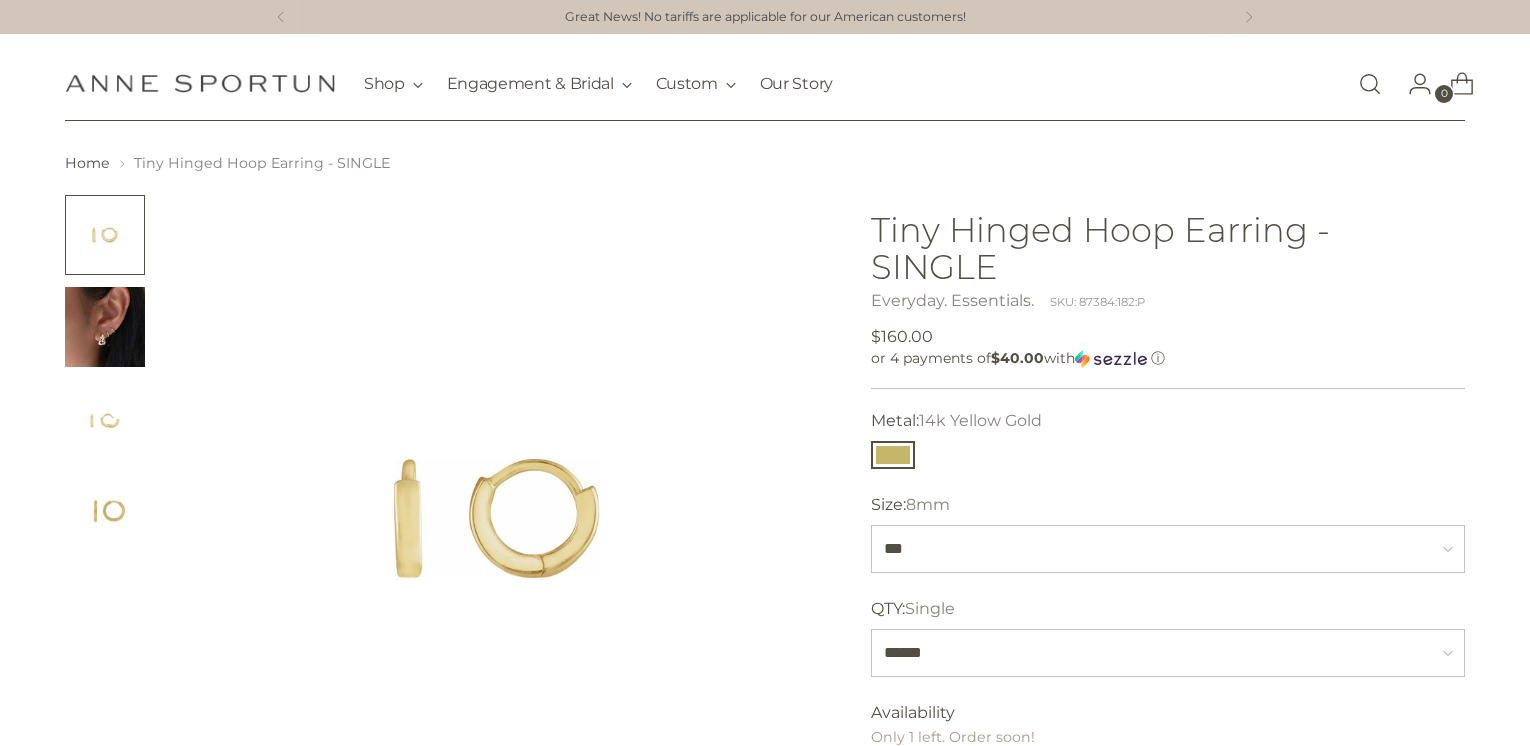 click at bounding box center [105, 327] 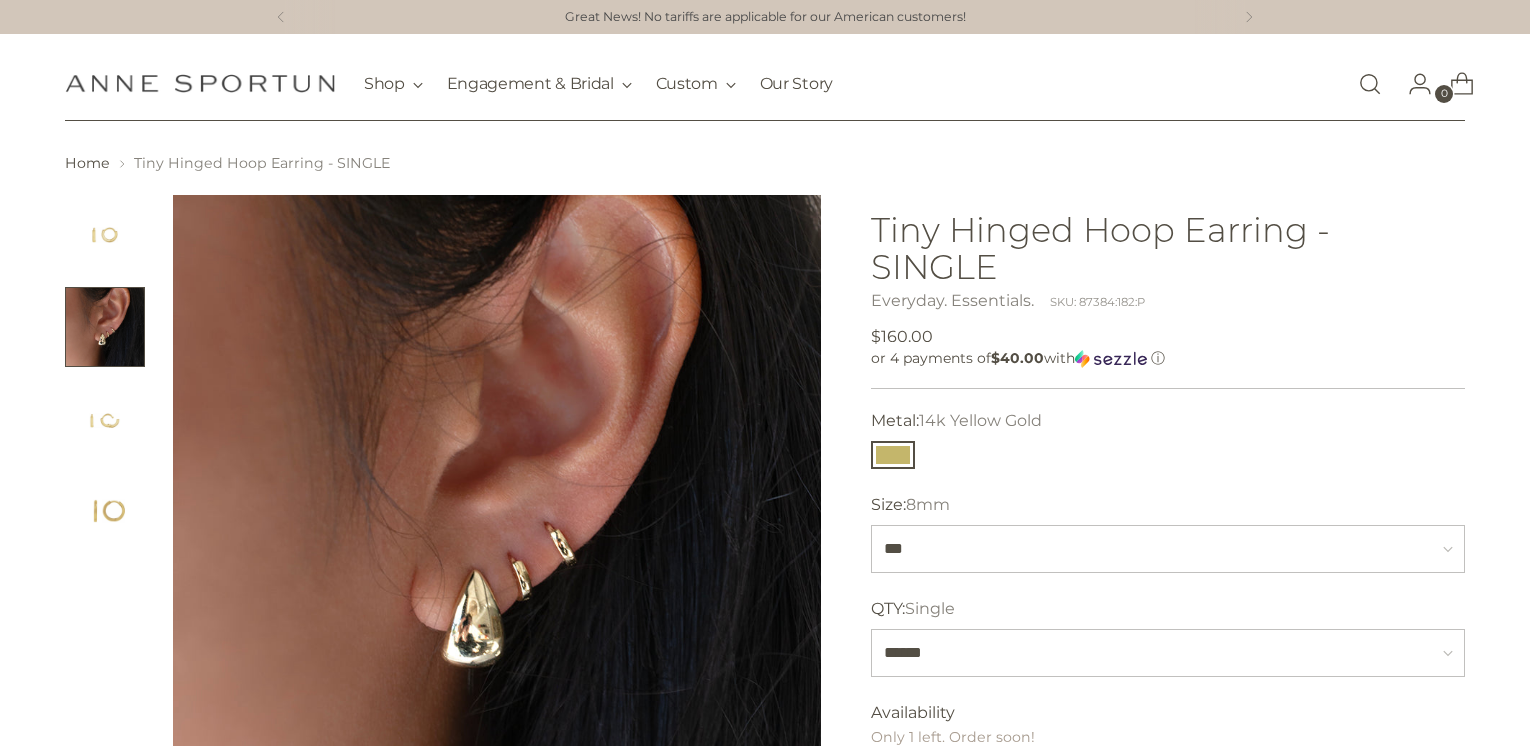 click at bounding box center (105, 235) 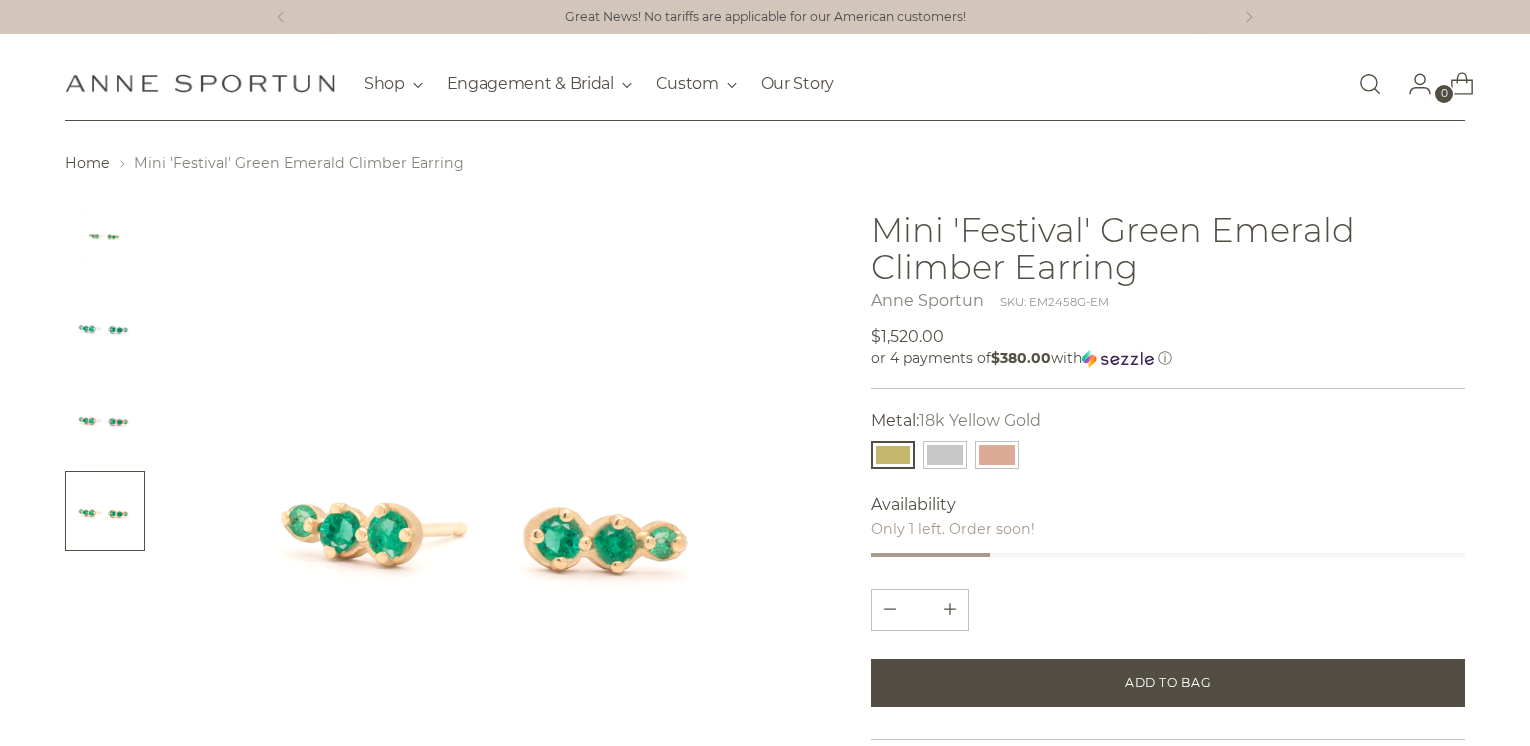 scroll, scrollTop: 0, scrollLeft: 0, axis: both 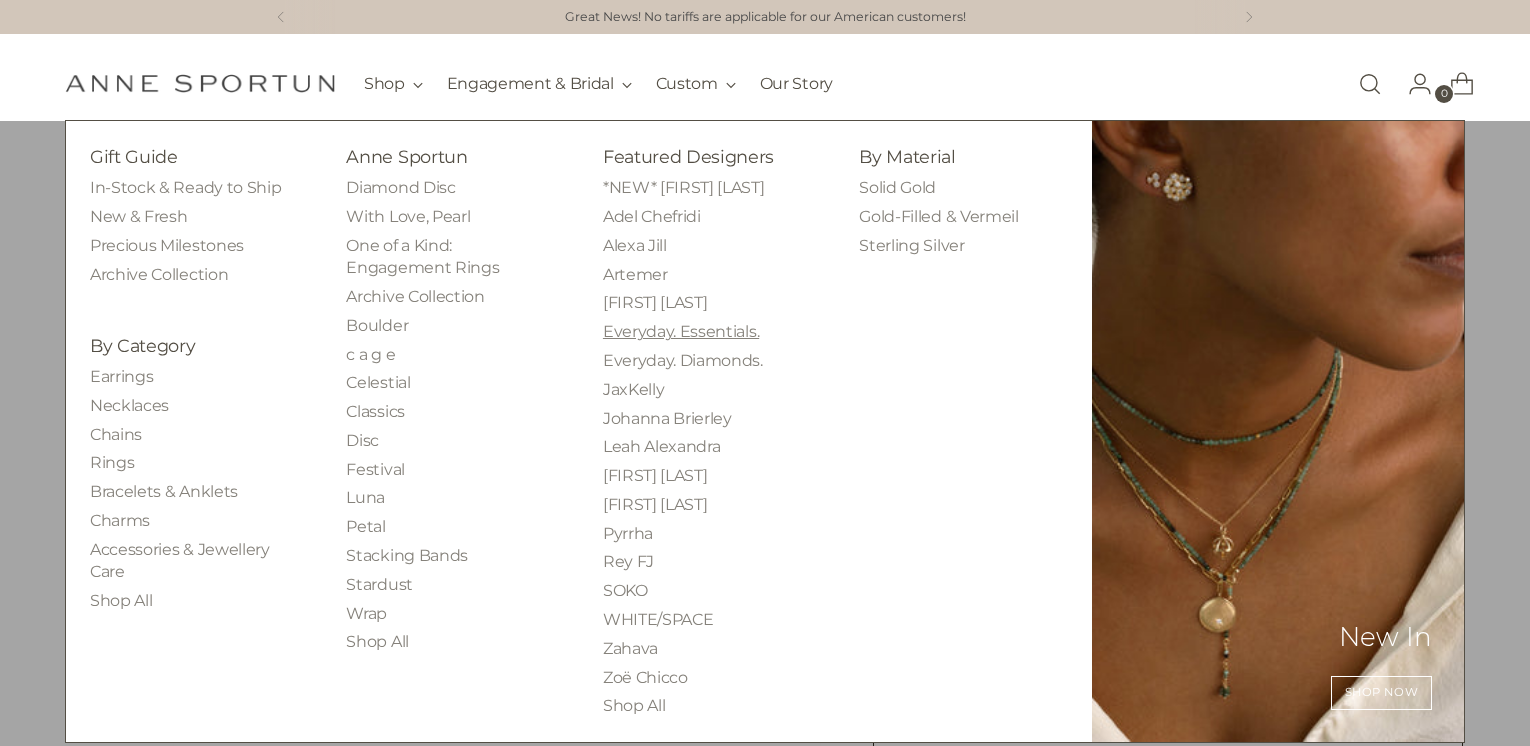 click on "Everyday. Essentials." at bounding box center [681, 331] 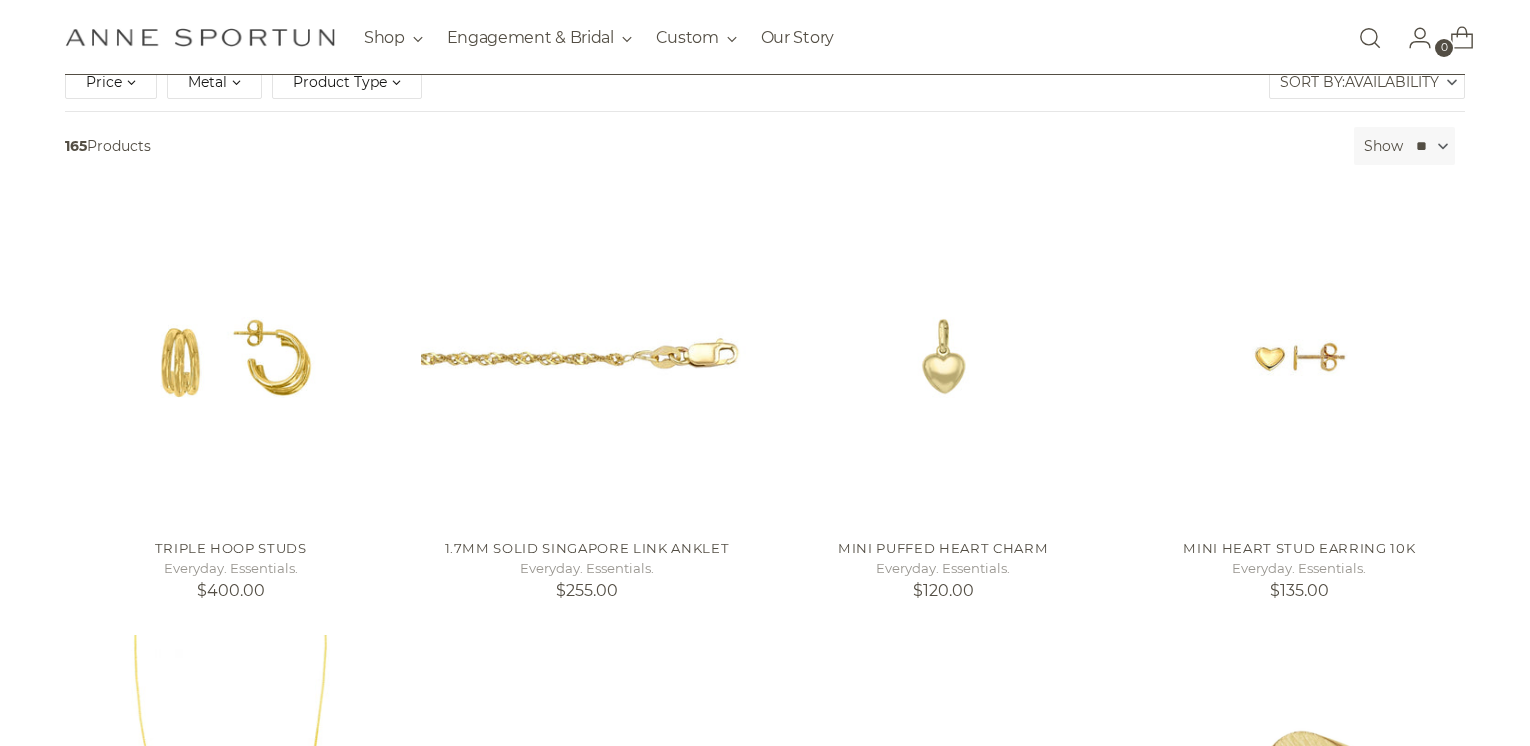 scroll, scrollTop: 301, scrollLeft: 0, axis: vertical 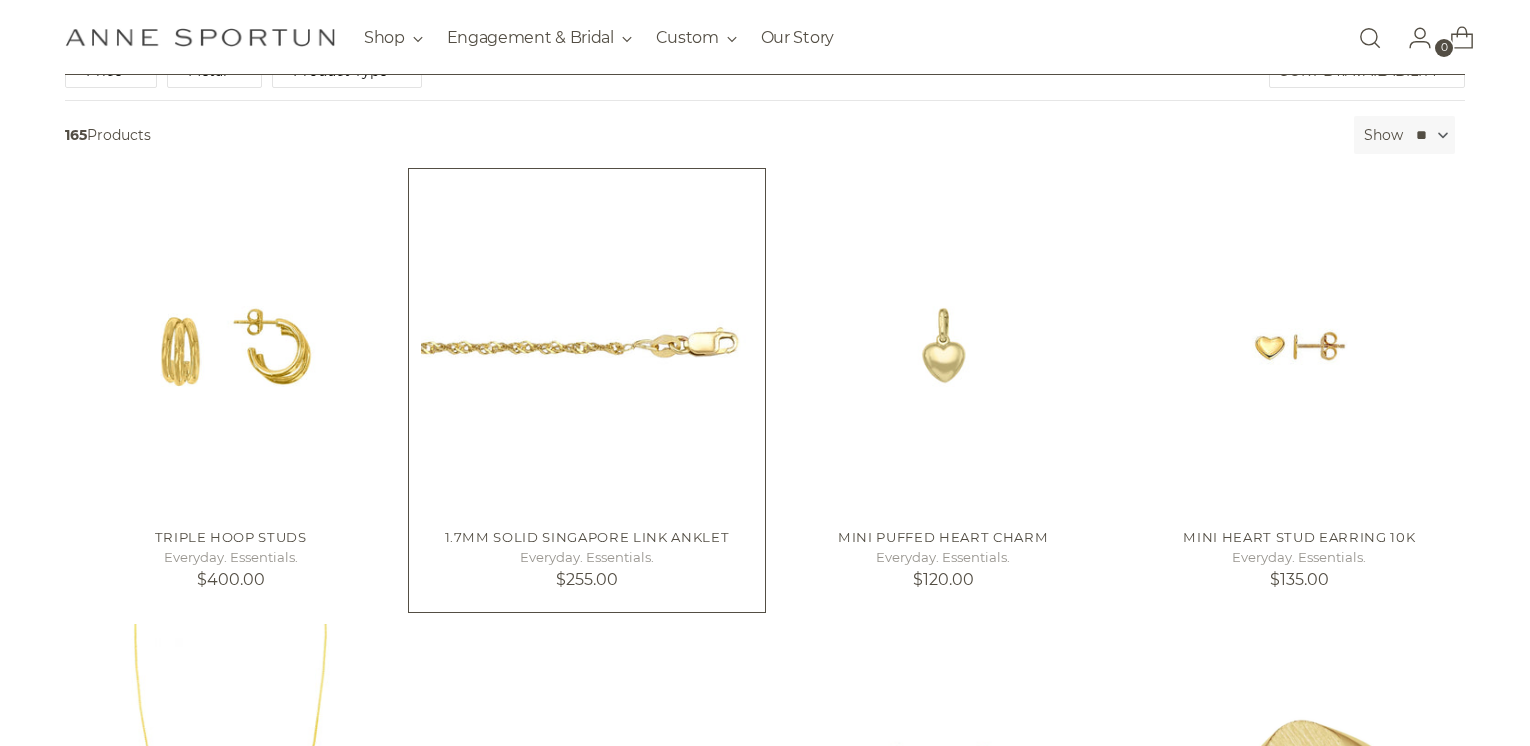 click at bounding box center [586, 346] 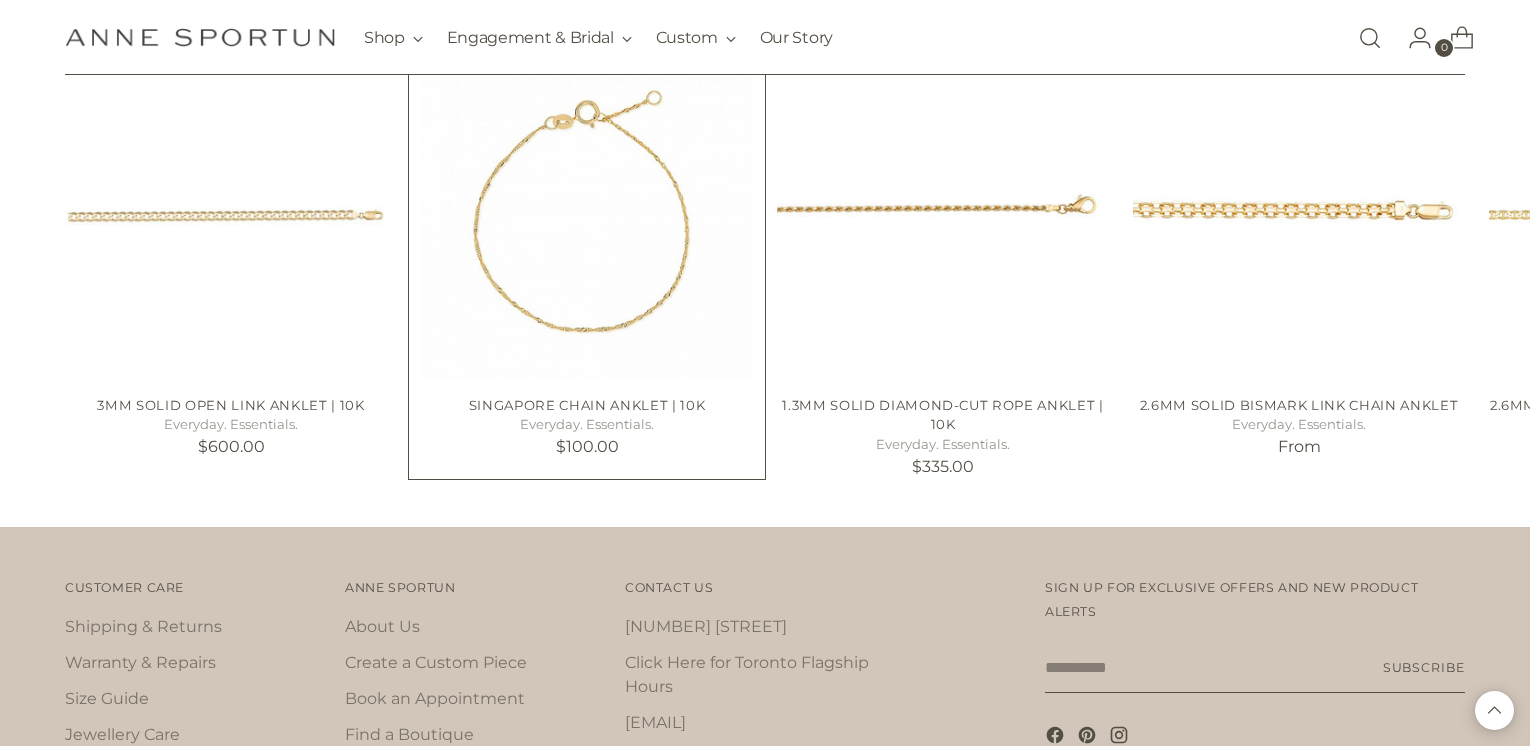 scroll, scrollTop: 1366, scrollLeft: 0, axis: vertical 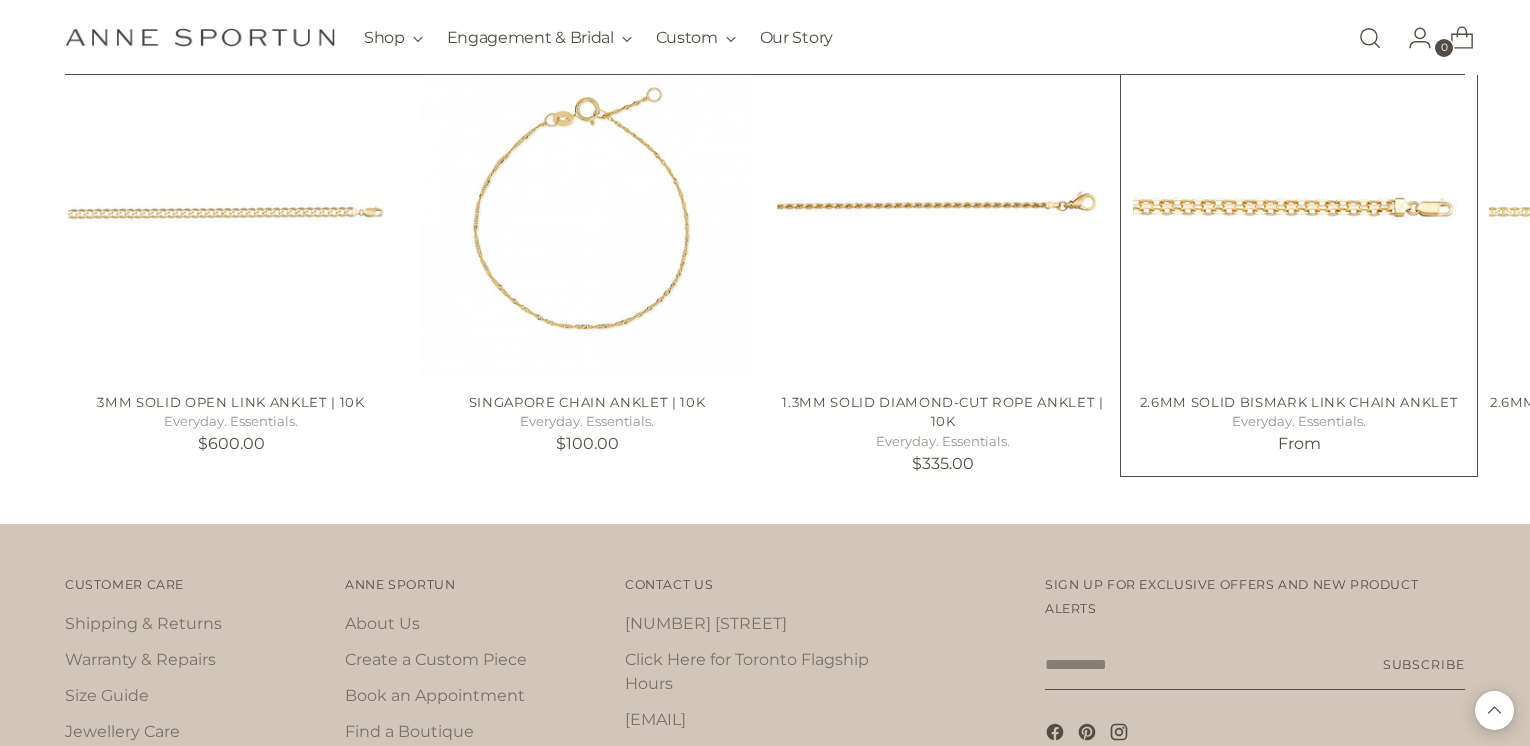 click at bounding box center [1299, 211] 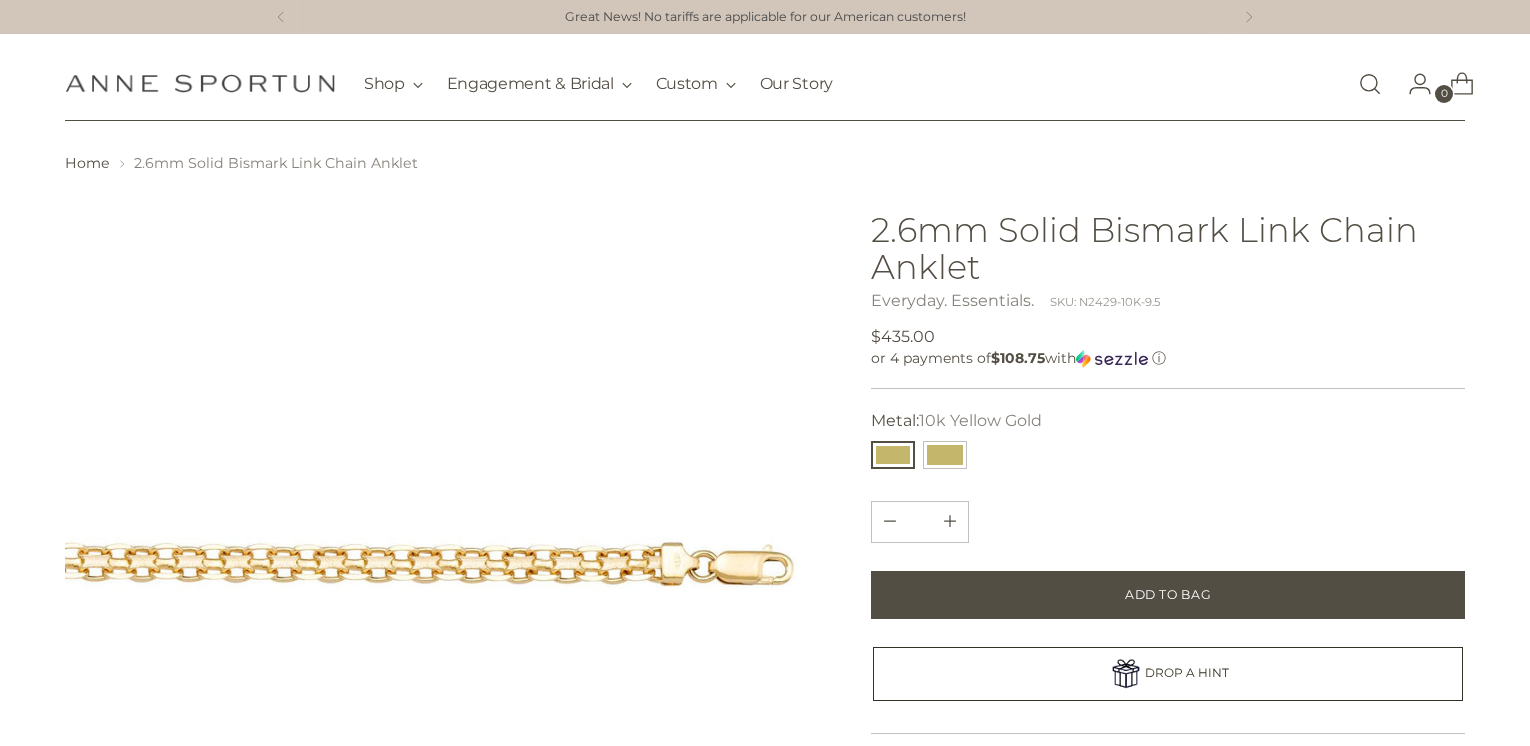 scroll, scrollTop: 0, scrollLeft: 0, axis: both 